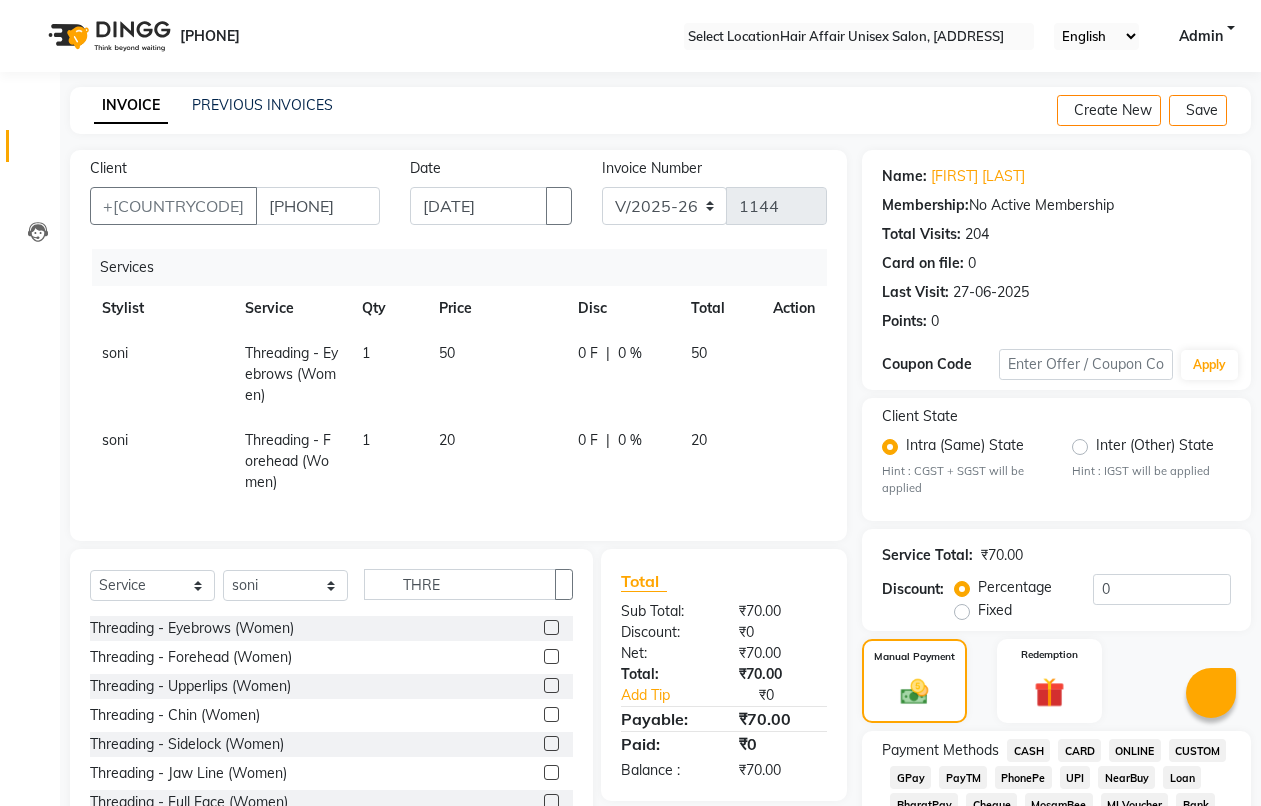 scroll, scrollTop: 500, scrollLeft: 0, axis: vertical 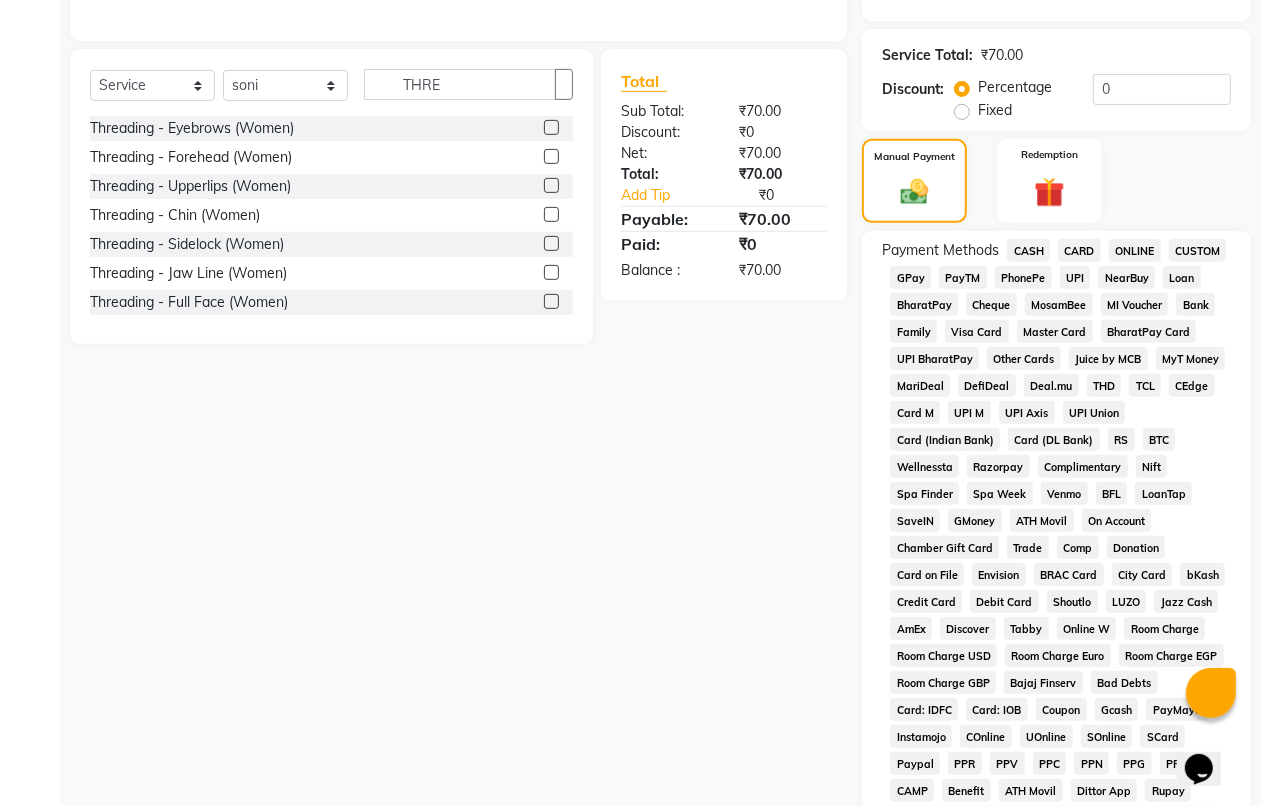 click on "CASH" at bounding box center (1028, 250) 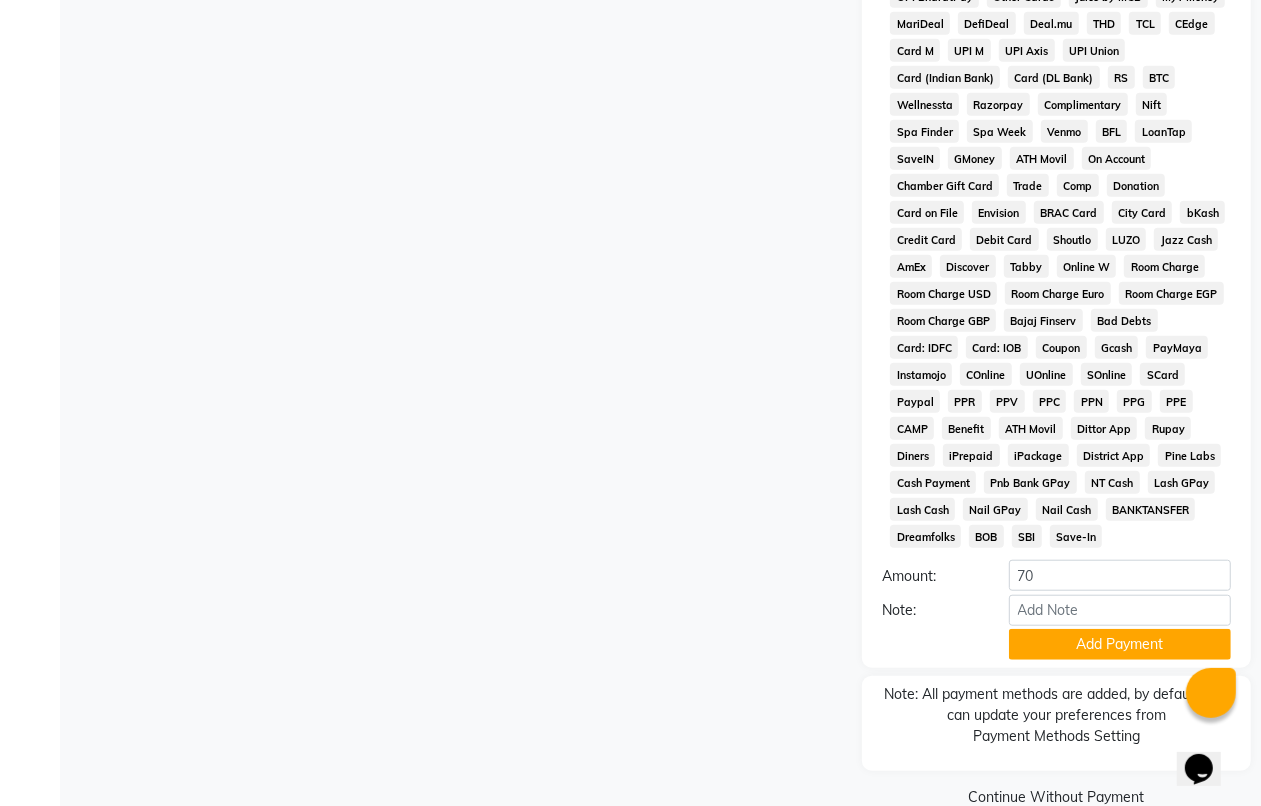 scroll, scrollTop: 875, scrollLeft: 0, axis: vertical 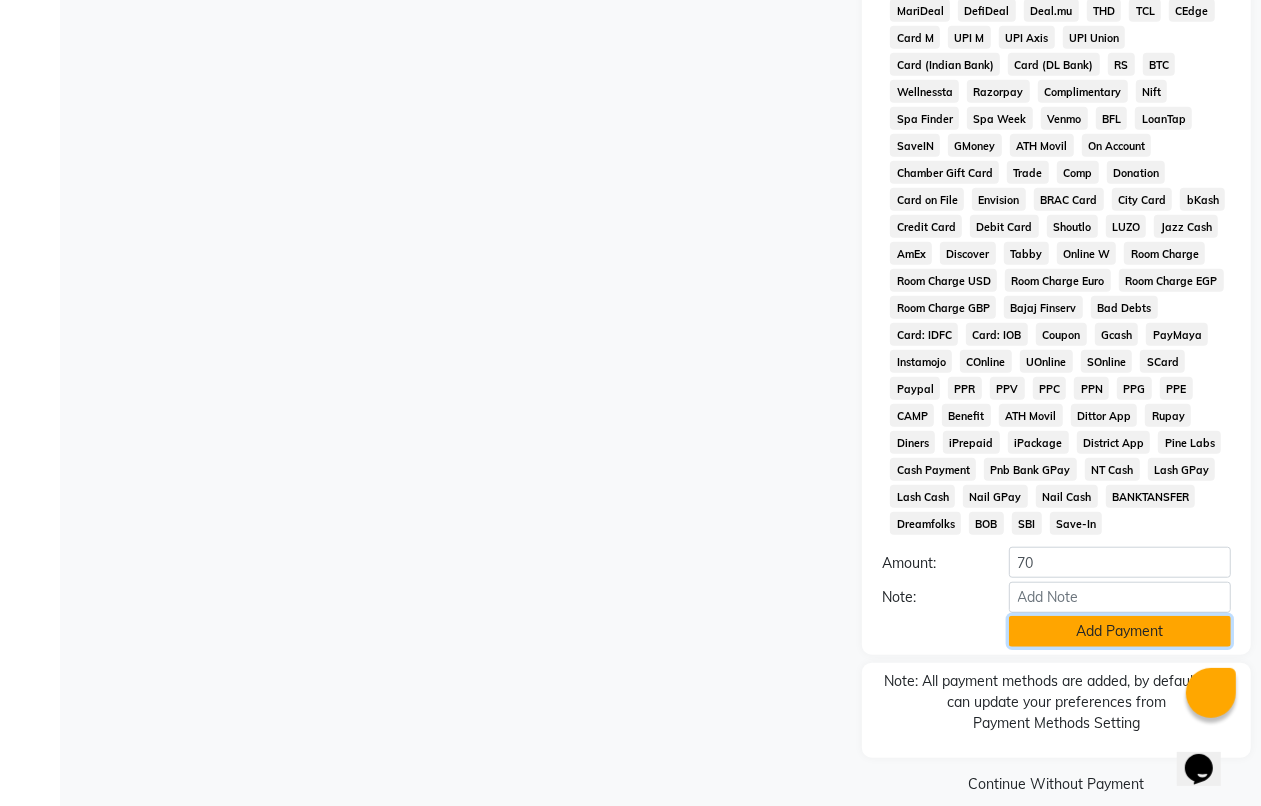 click on "Add Payment" at bounding box center (1120, 631) 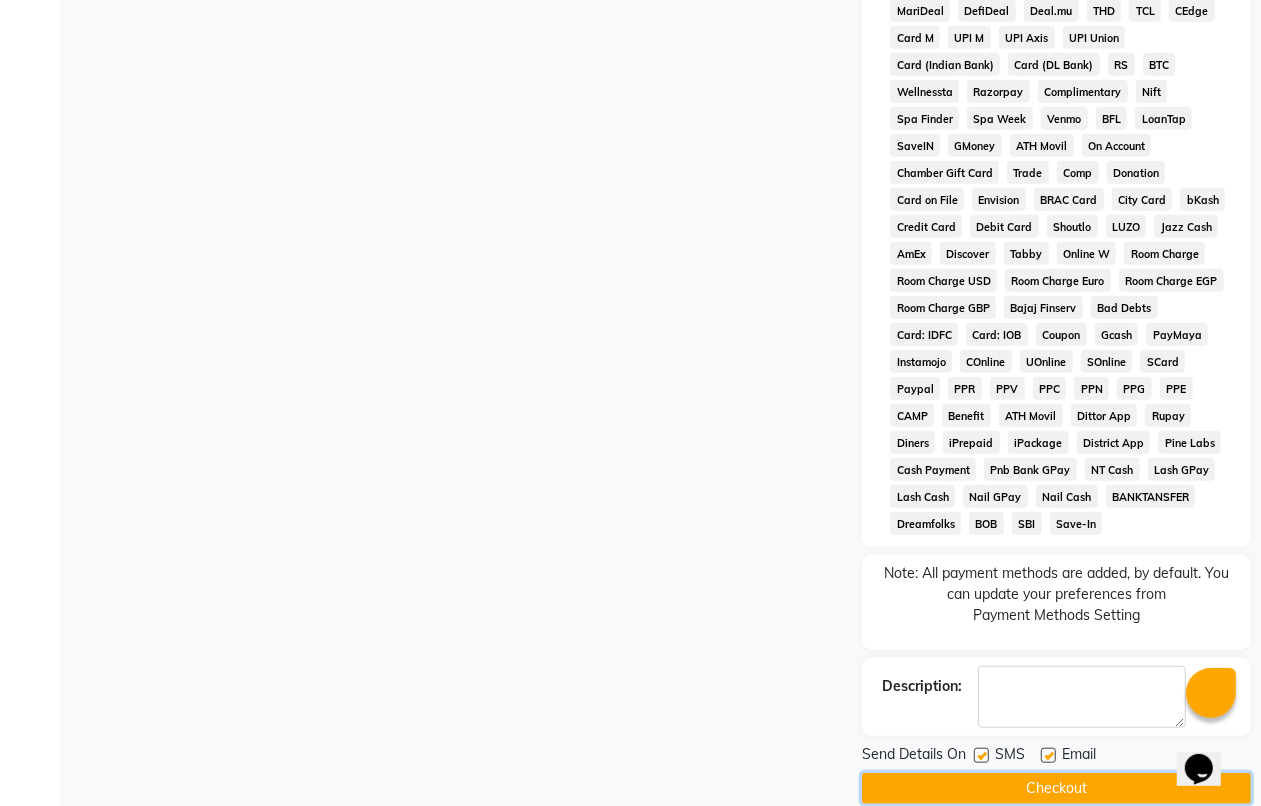 click on "Checkout" at bounding box center [1056, 788] 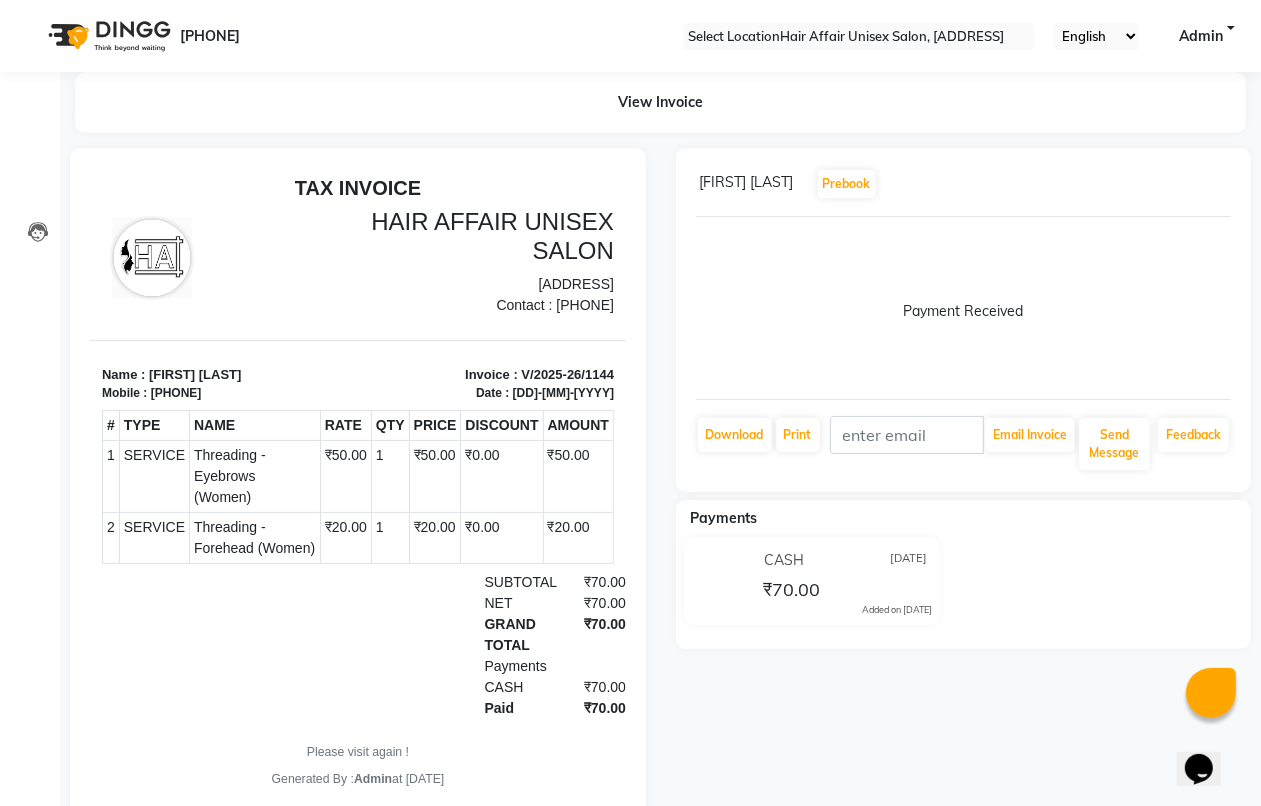 scroll, scrollTop: 0, scrollLeft: 0, axis: both 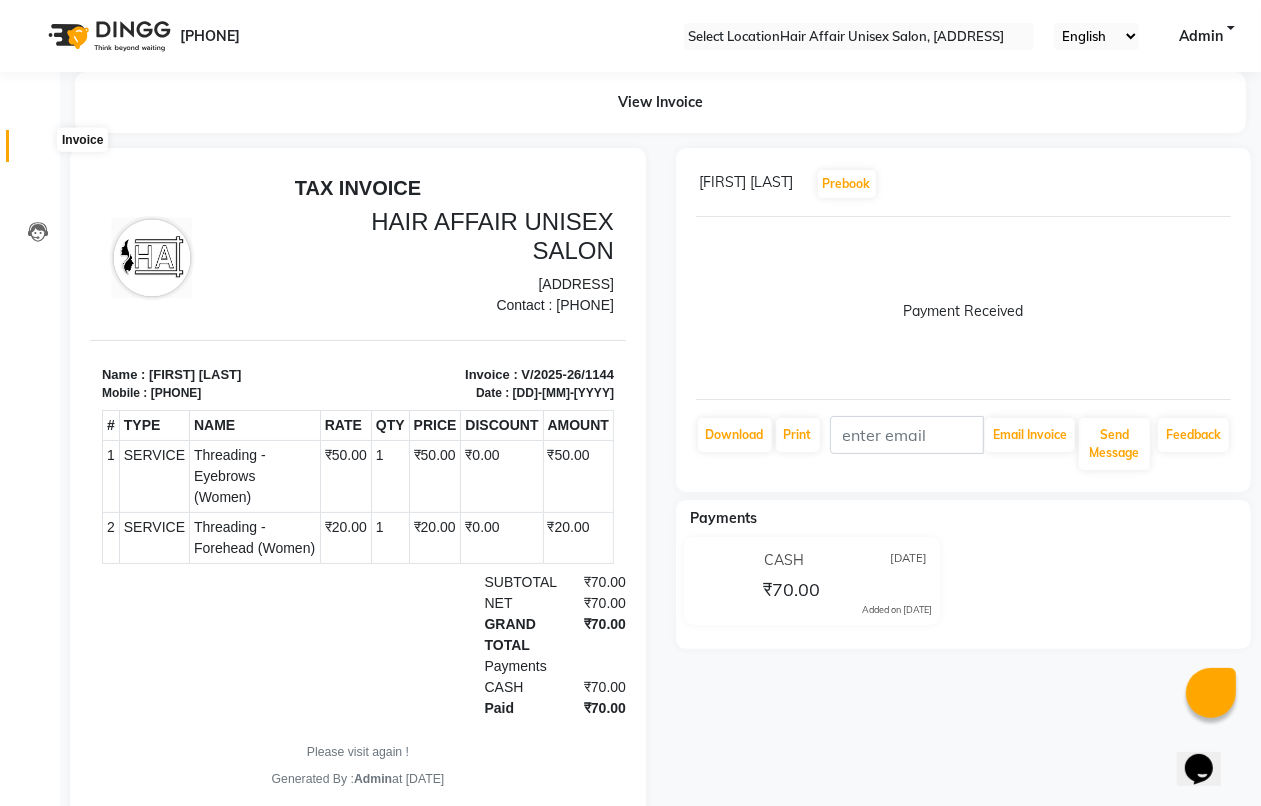 drag, startPoint x: 36, startPoint y: 148, endPoint x: 46, endPoint y: 150, distance: 10.198039 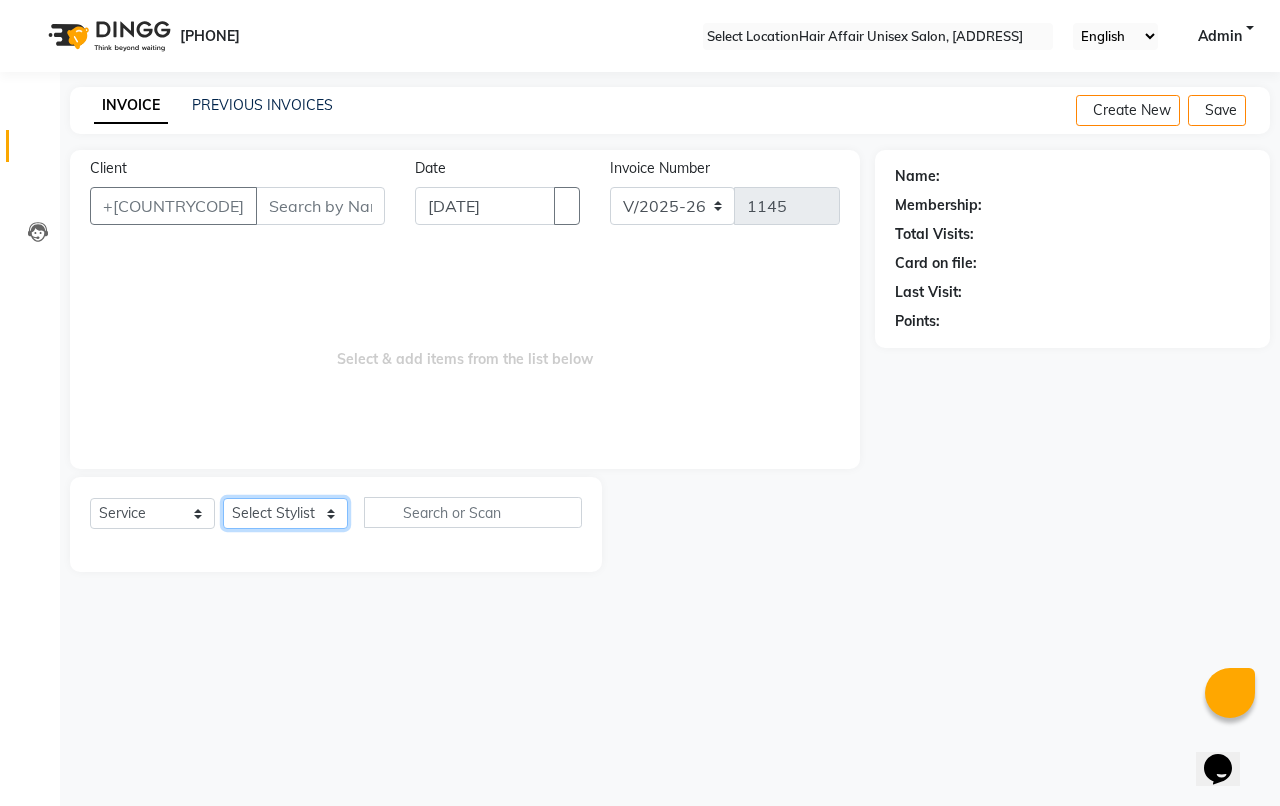 click on "Select Stylist" at bounding box center (285, 513) 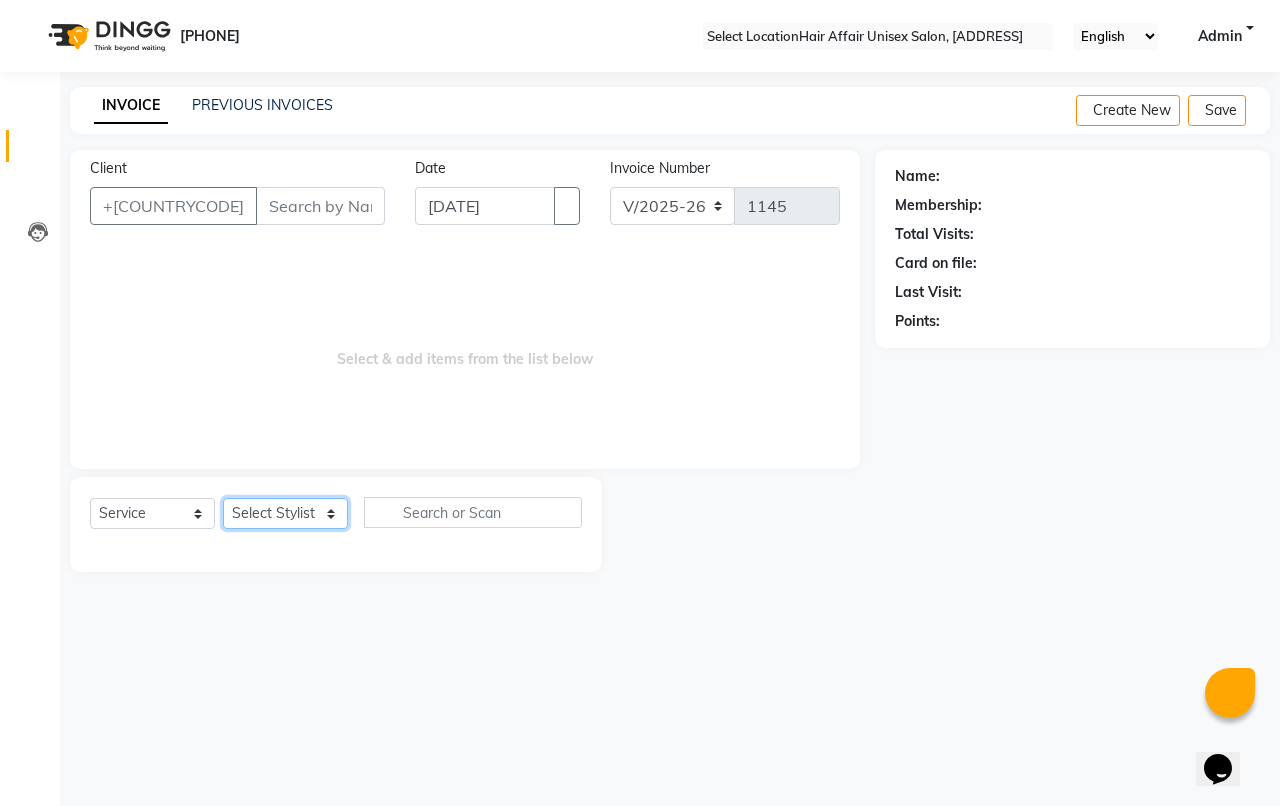 select on "[POSTAL_CODE]" 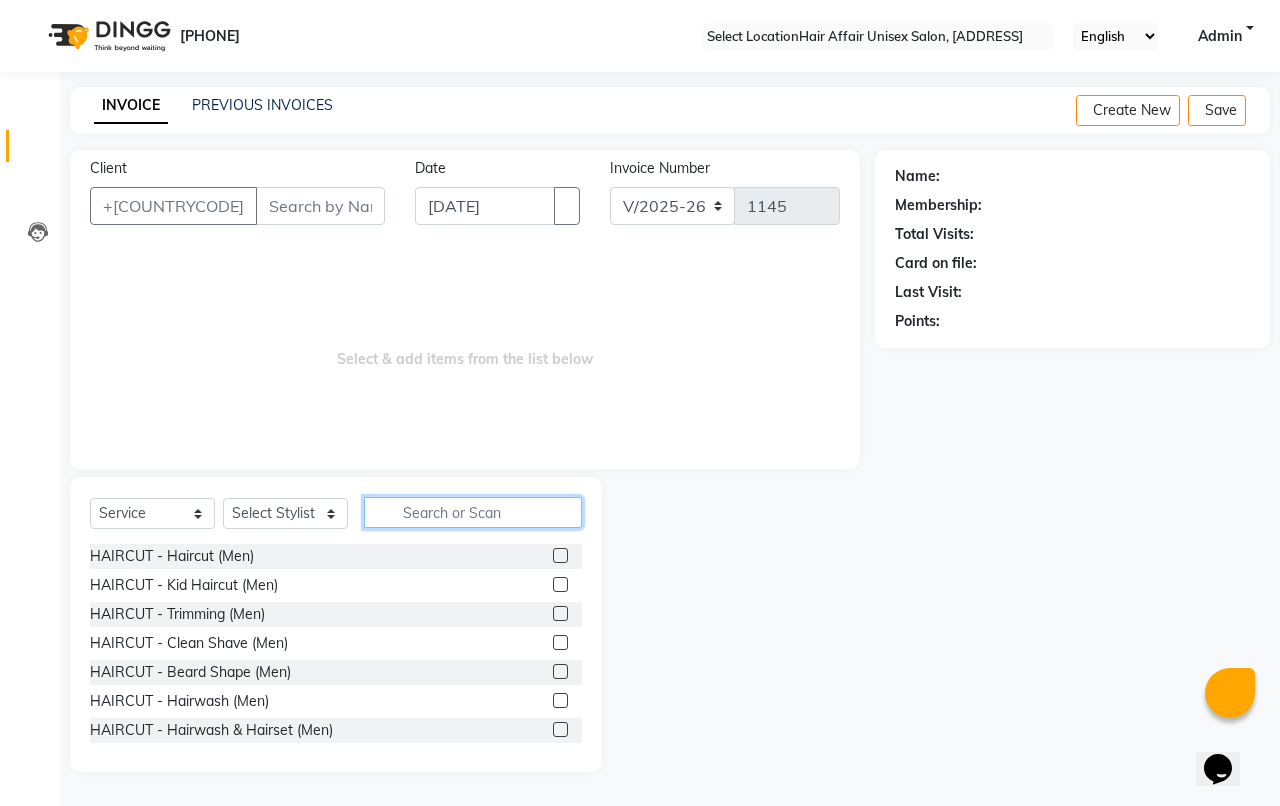 click at bounding box center [473, 512] 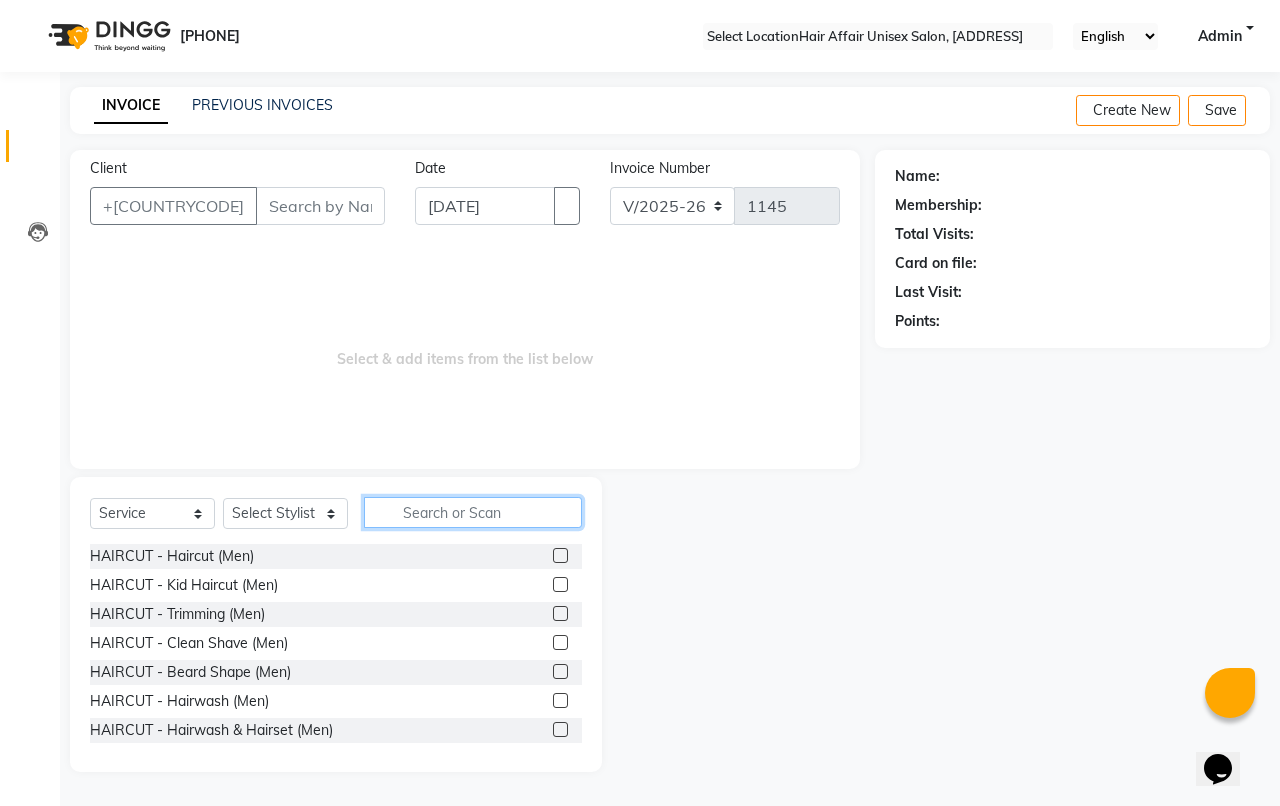 type on "E" 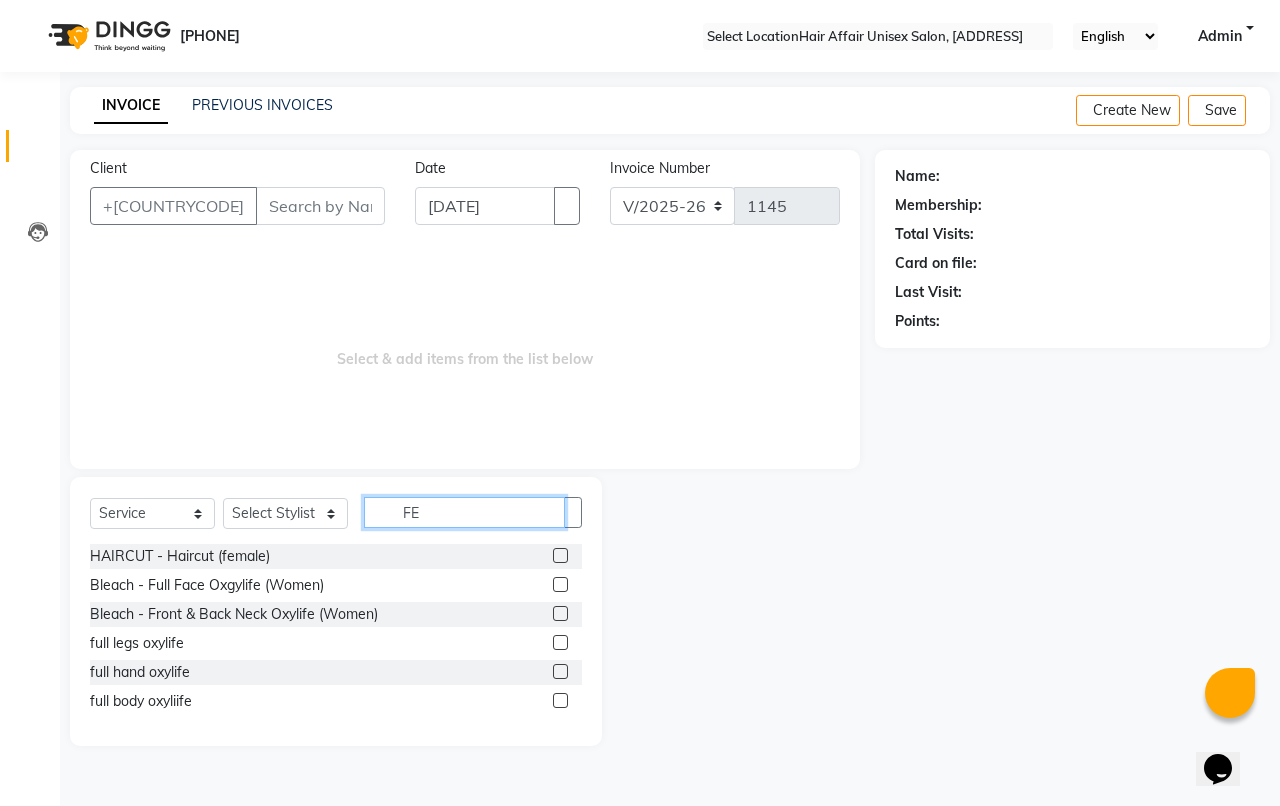type on "FE" 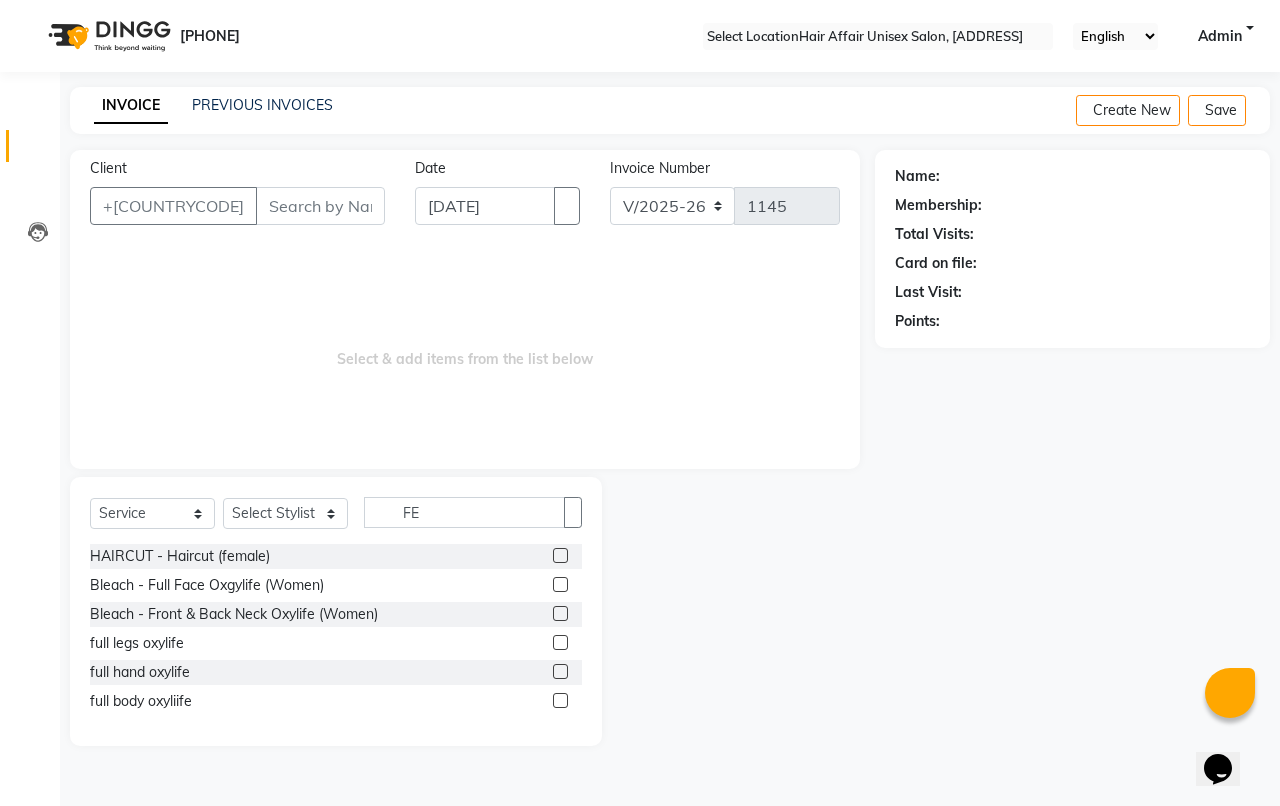 click at bounding box center [560, 555] 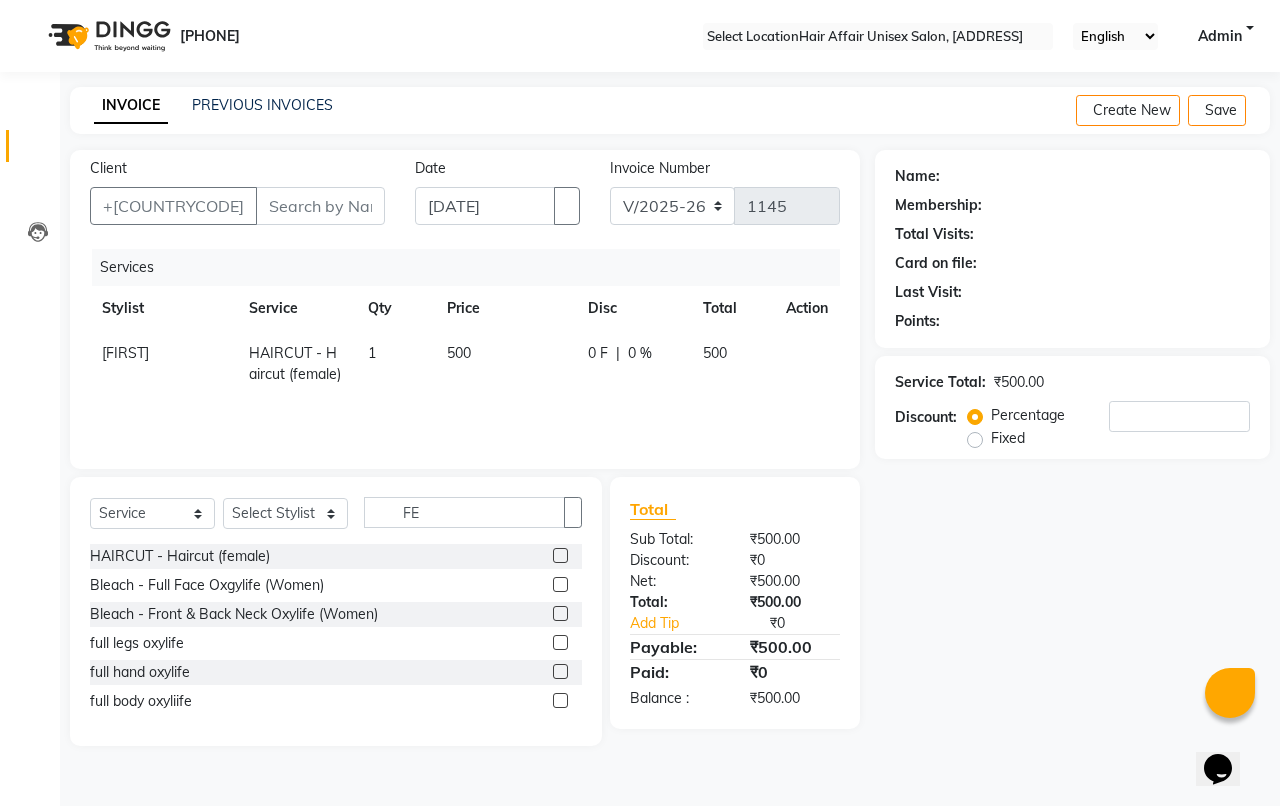 click at bounding box center (560, 555) 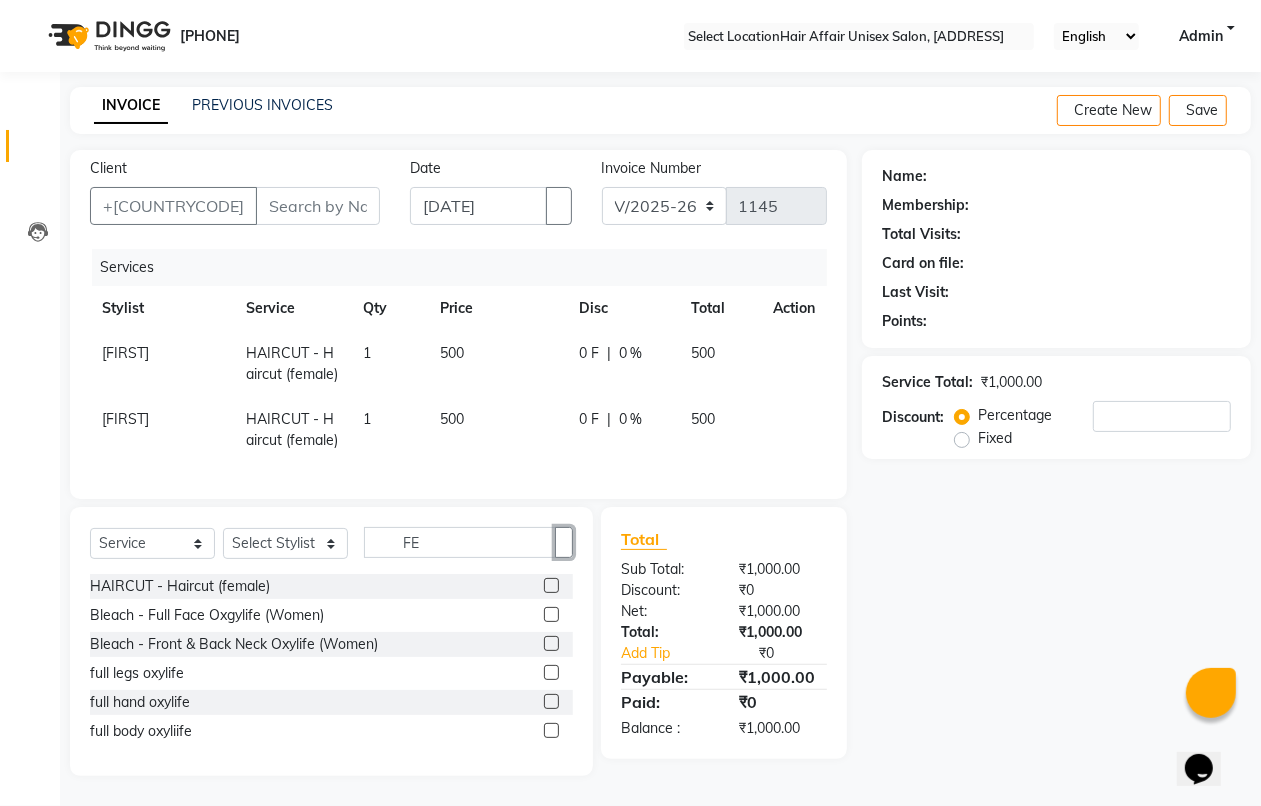 click at bounding box center (564, 543) 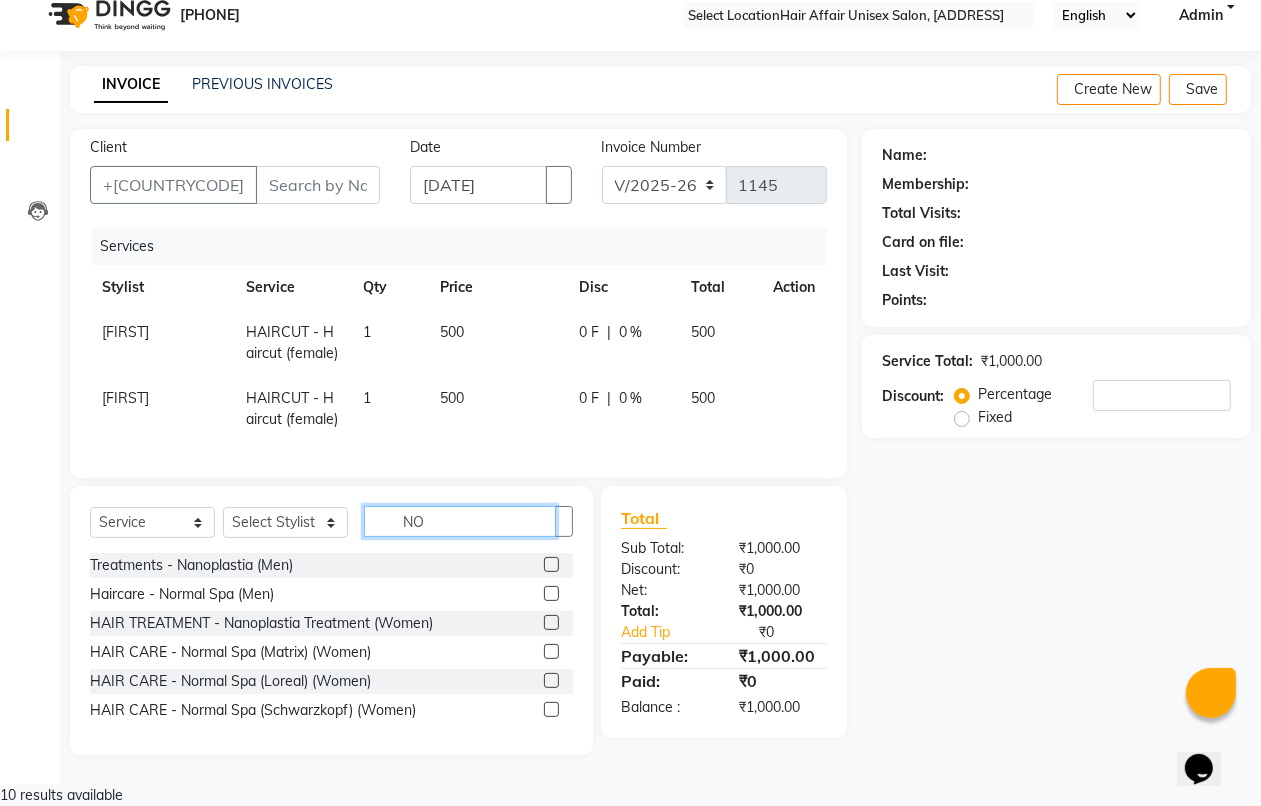 scroll, scrollTop: 58, scrollLeft: 0, axis: vertical 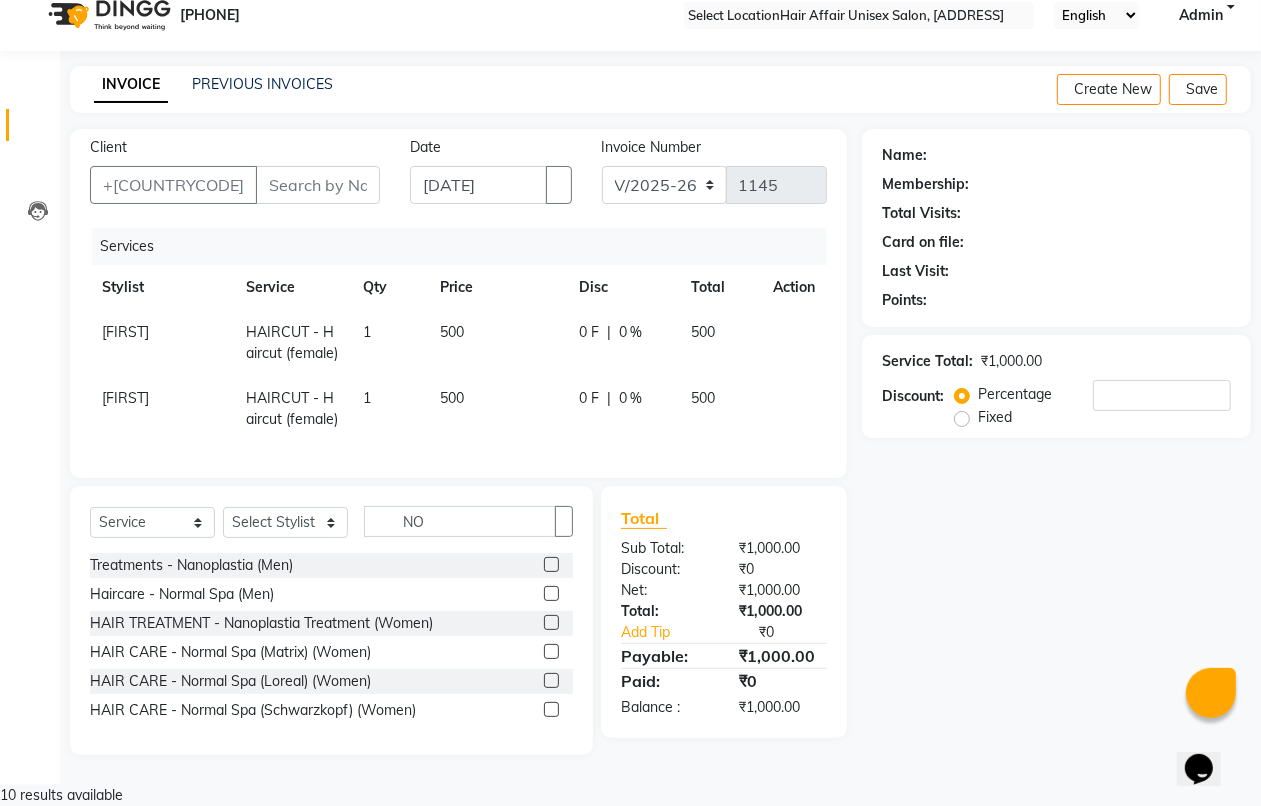click at bounding box center (551, 680) 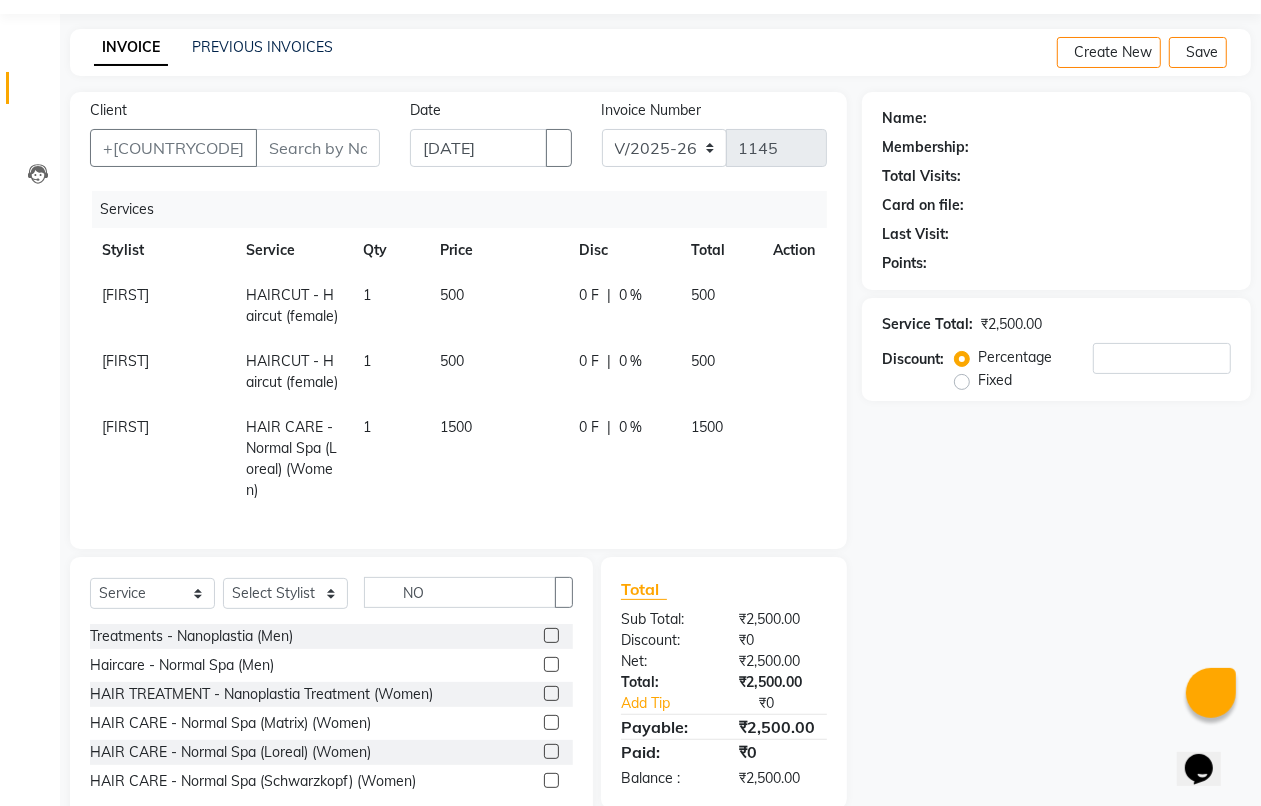scroll, scrollTop: 167, scrollLeft: 0, axis: vertical 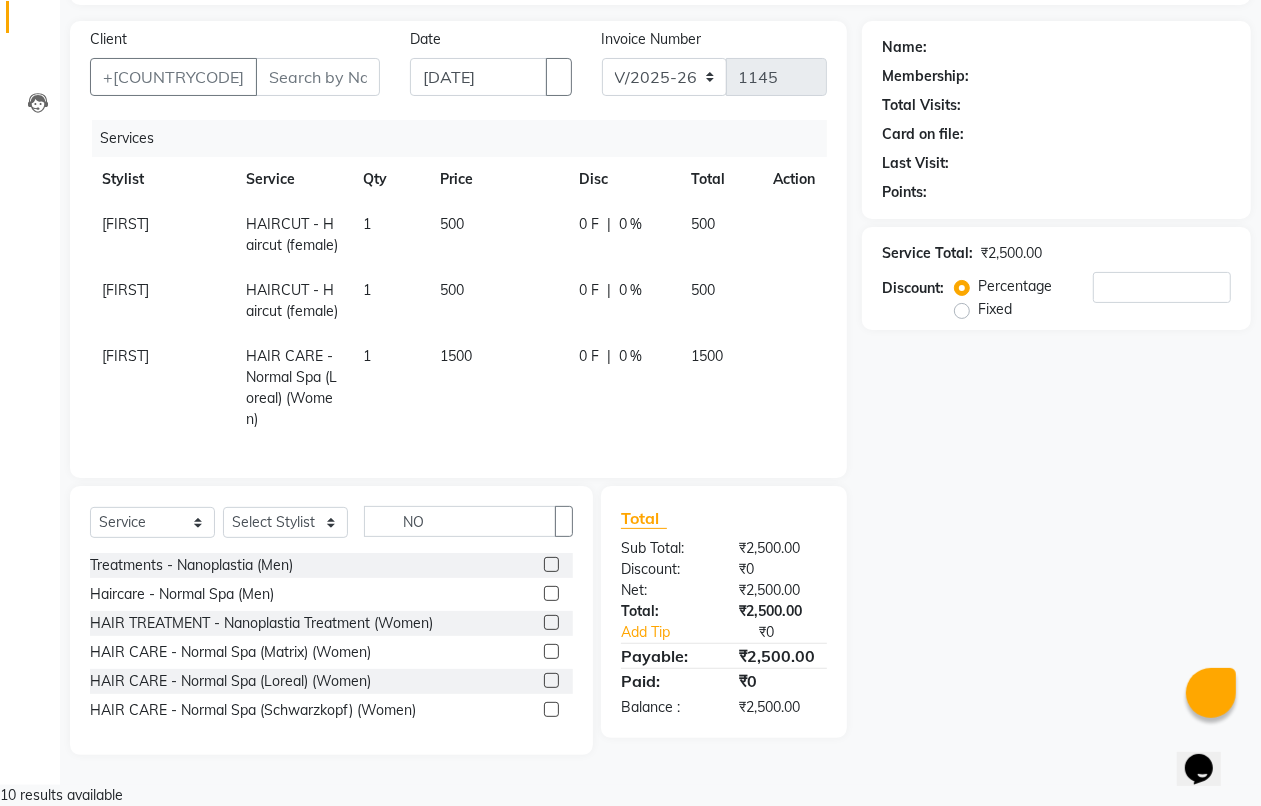 click at bounding box center (551, 680) 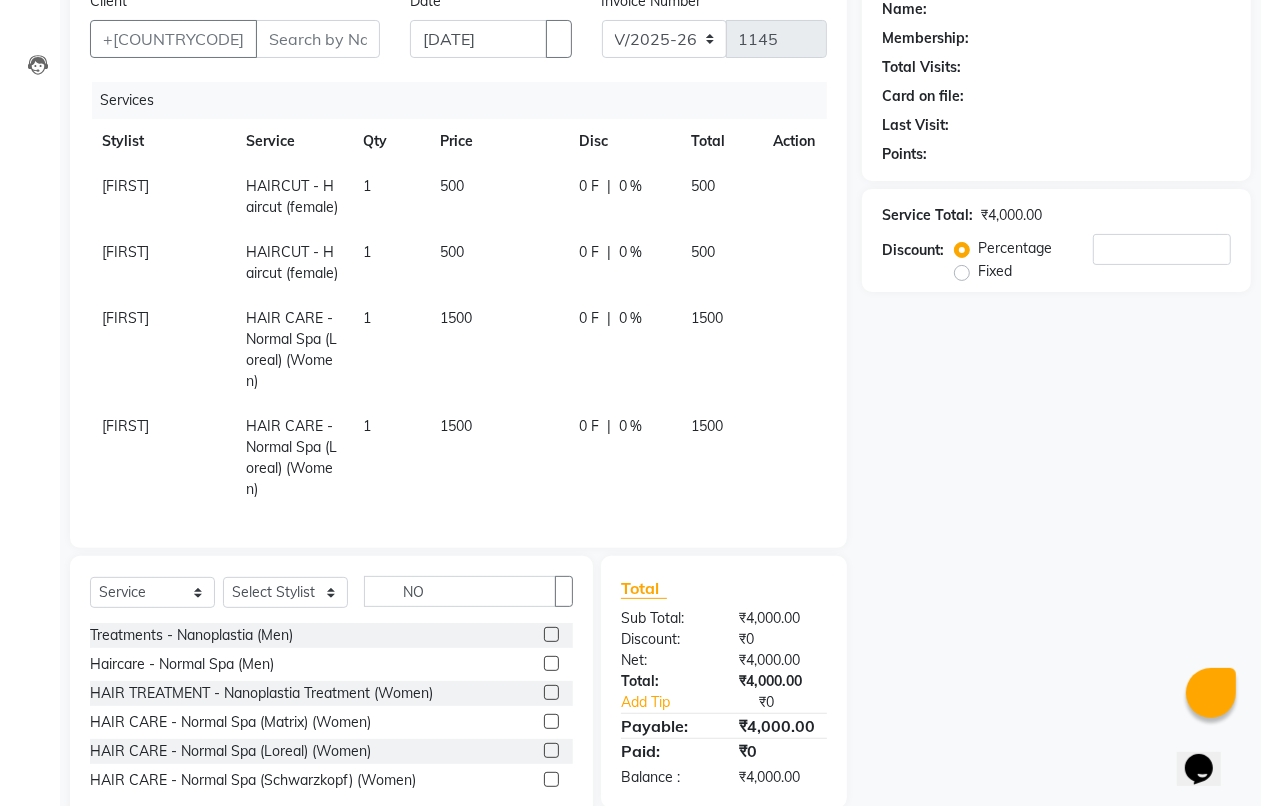 scroll, scrollTop: 6, scrollLeft: 0, axis: vertical 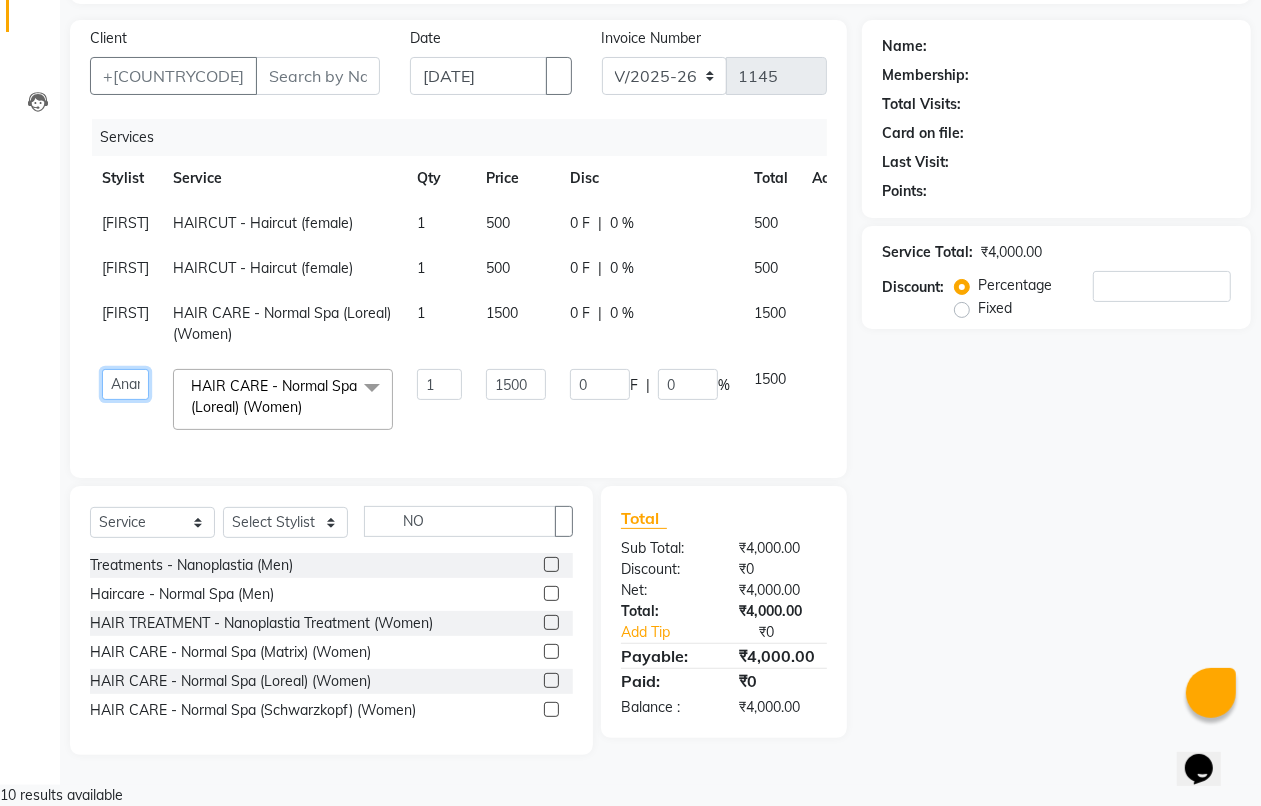 click on "[FIRST] [FIRST] [FIRST] [FIRST] [FIRST] [FIRST] [FIRST] [FIRST] [FIRST] [FIRST]" at bounding box center [125, 384] 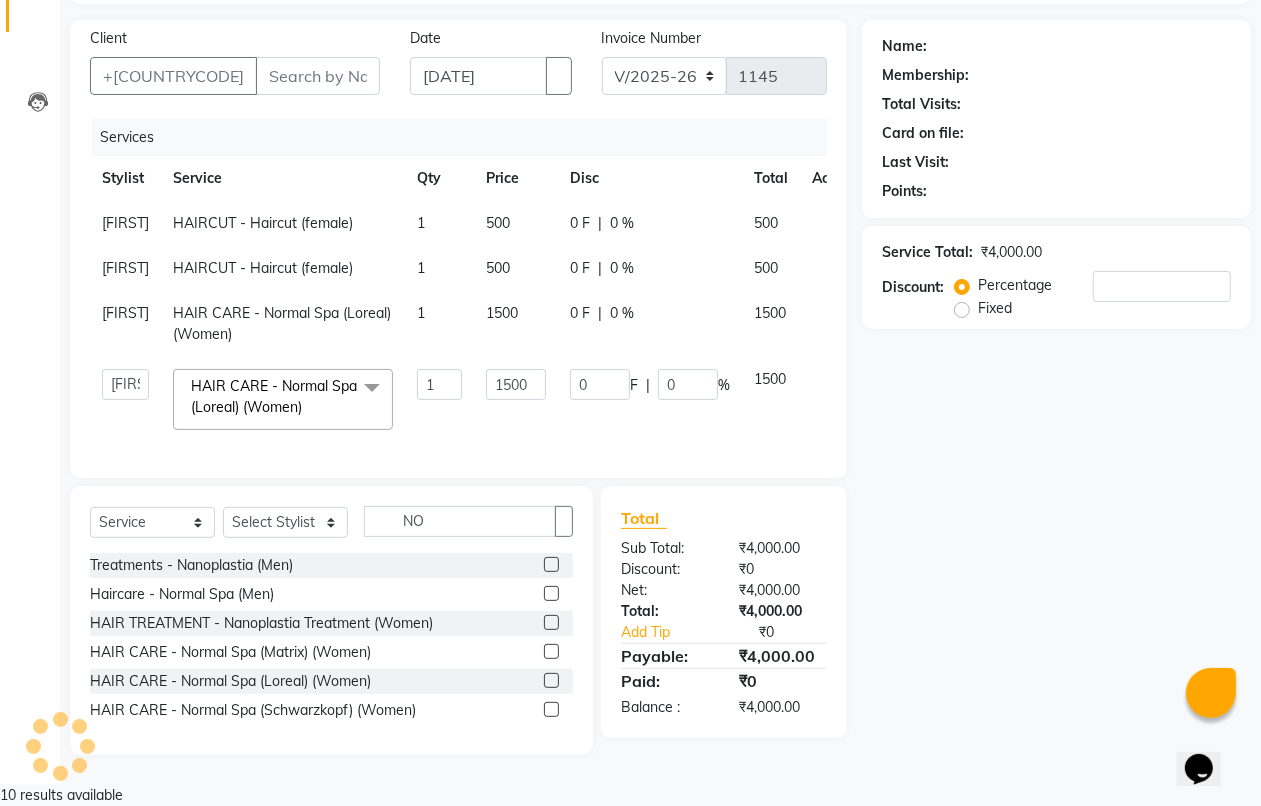 scroll, scrollTop: 168, scrollLeft: 0, axis: vertical 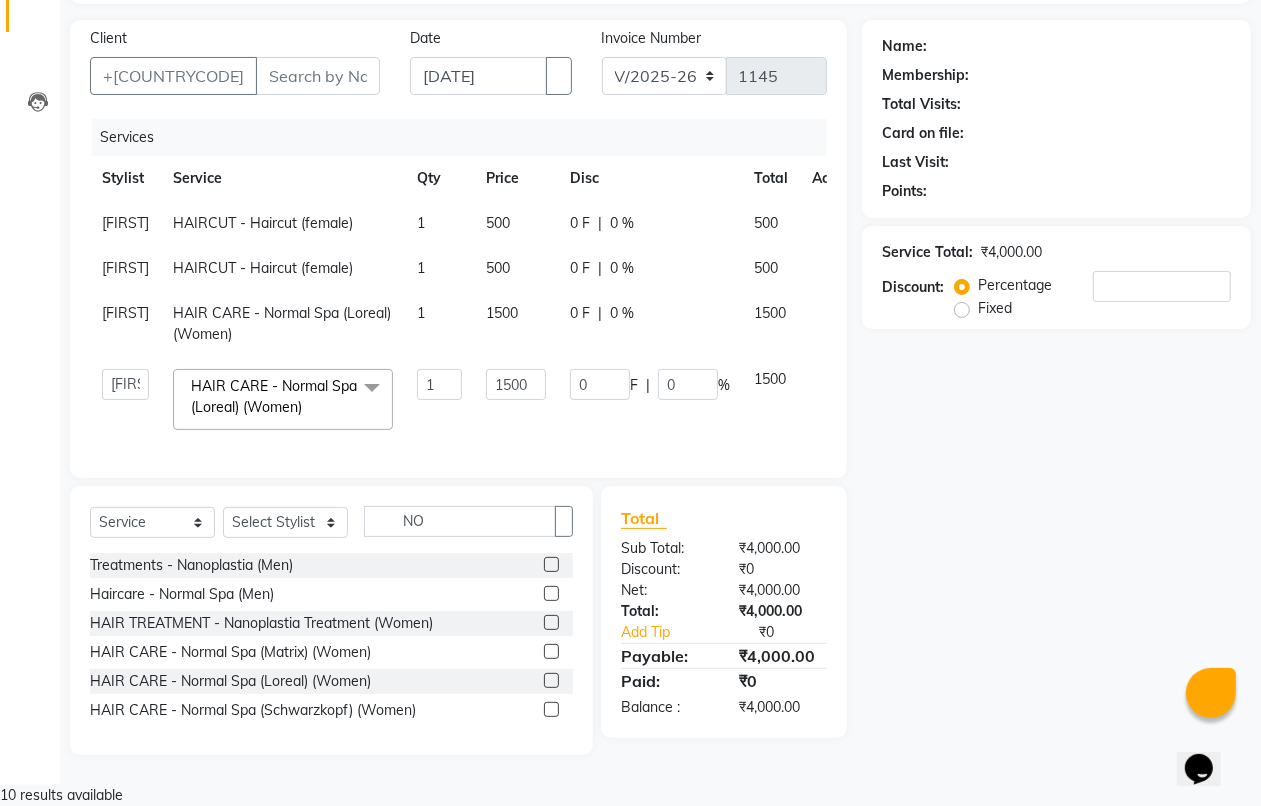 click on "Name: Membership: Total Visits: Card on file: Last Visit:  Points:  Service Total:  [PRICE]  Discount:  Percentage   Fixed" at bounding box center (1064, 387) 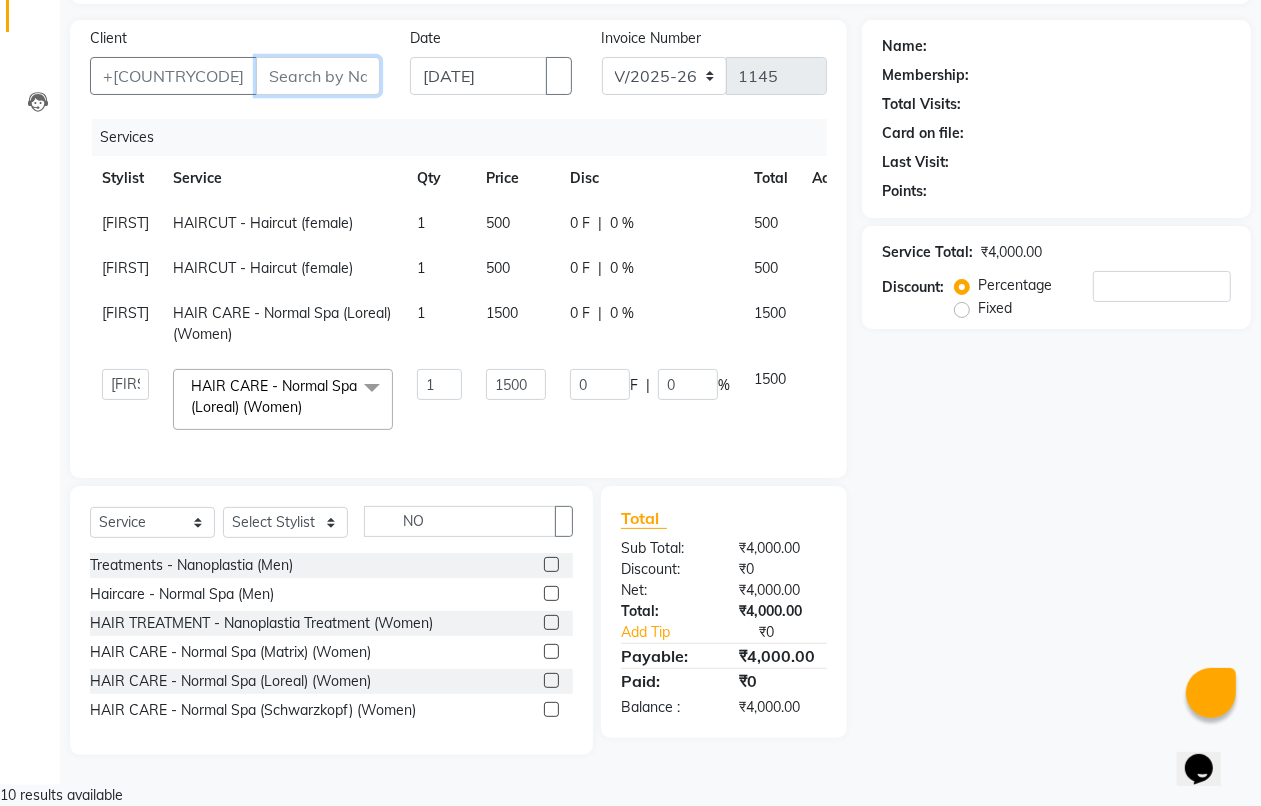 click on "Client" at bounding box center (318, 76) 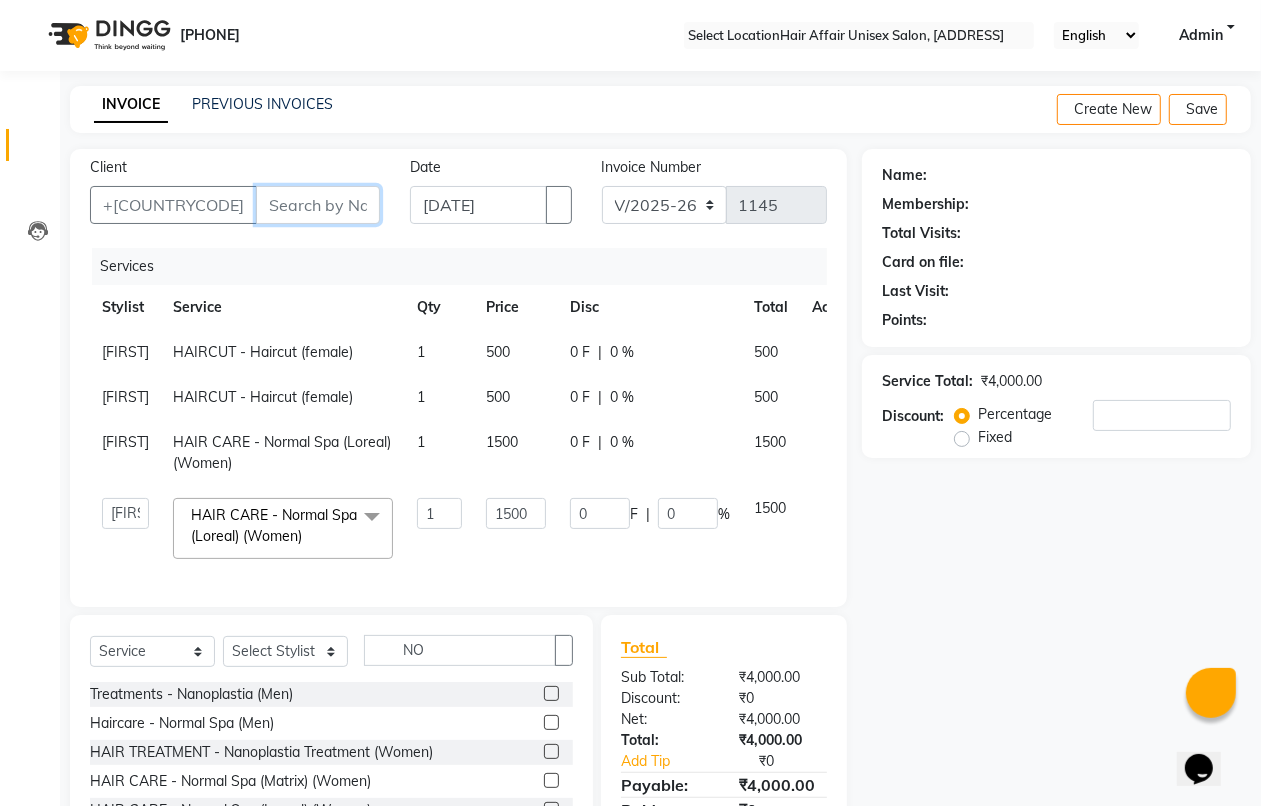 scroll, scrollTop: 0, scrollLeft: 0, axis: both 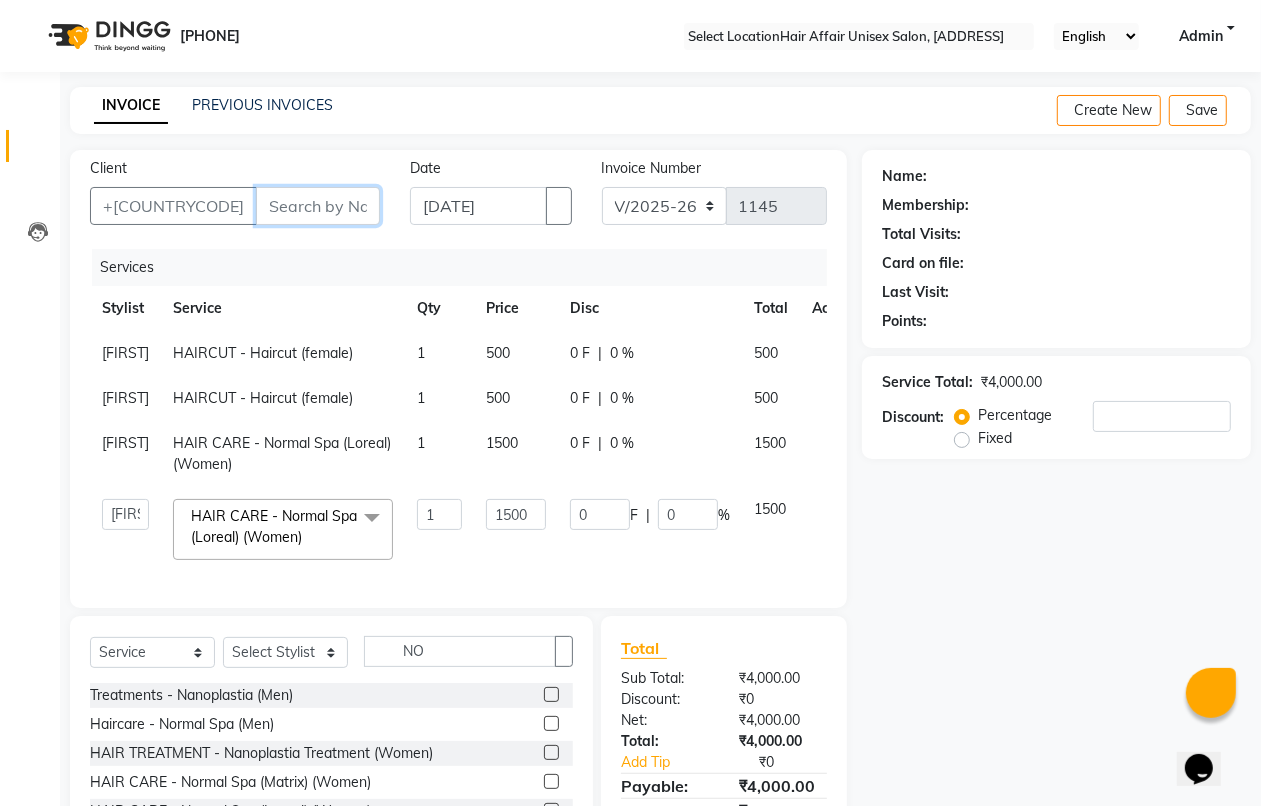 click on "Client" at bounding box center [318, 206] 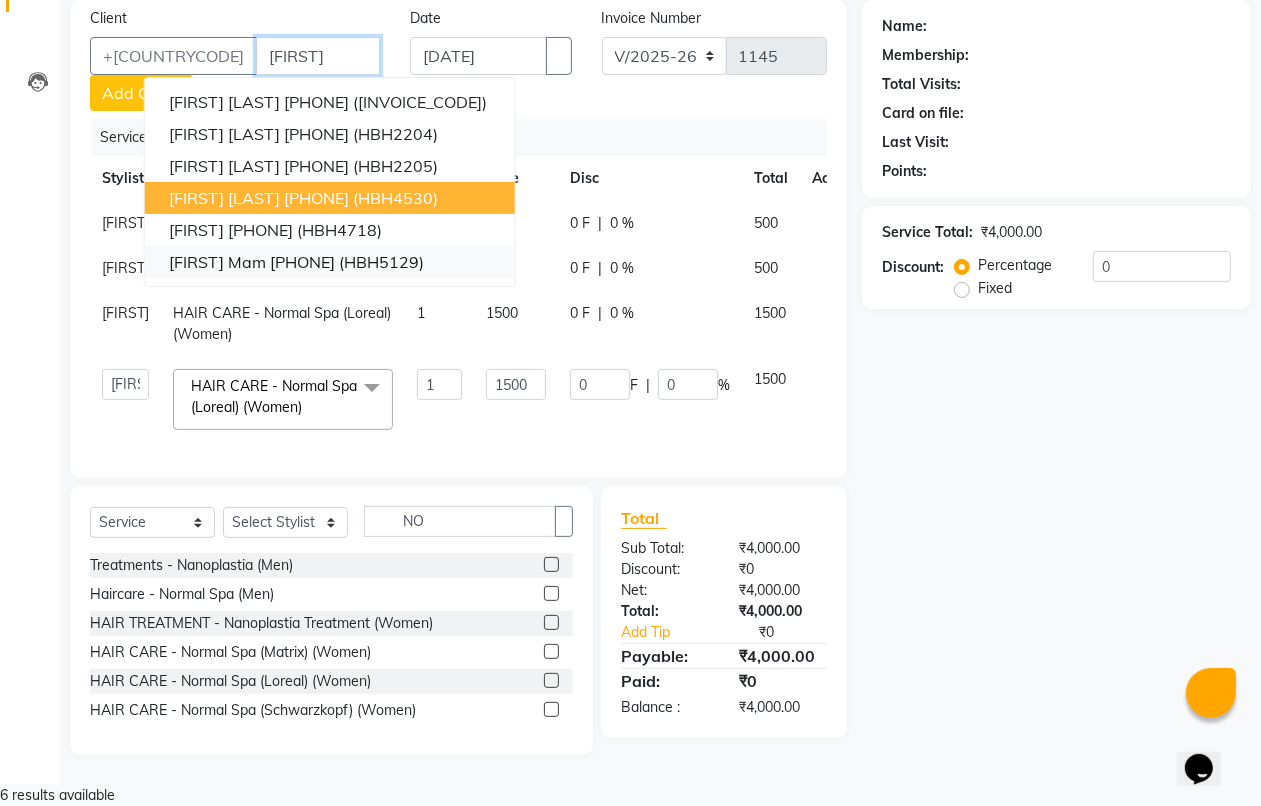 scroll, scrollTop: 168, scrollLeft: 0, axis: vertical 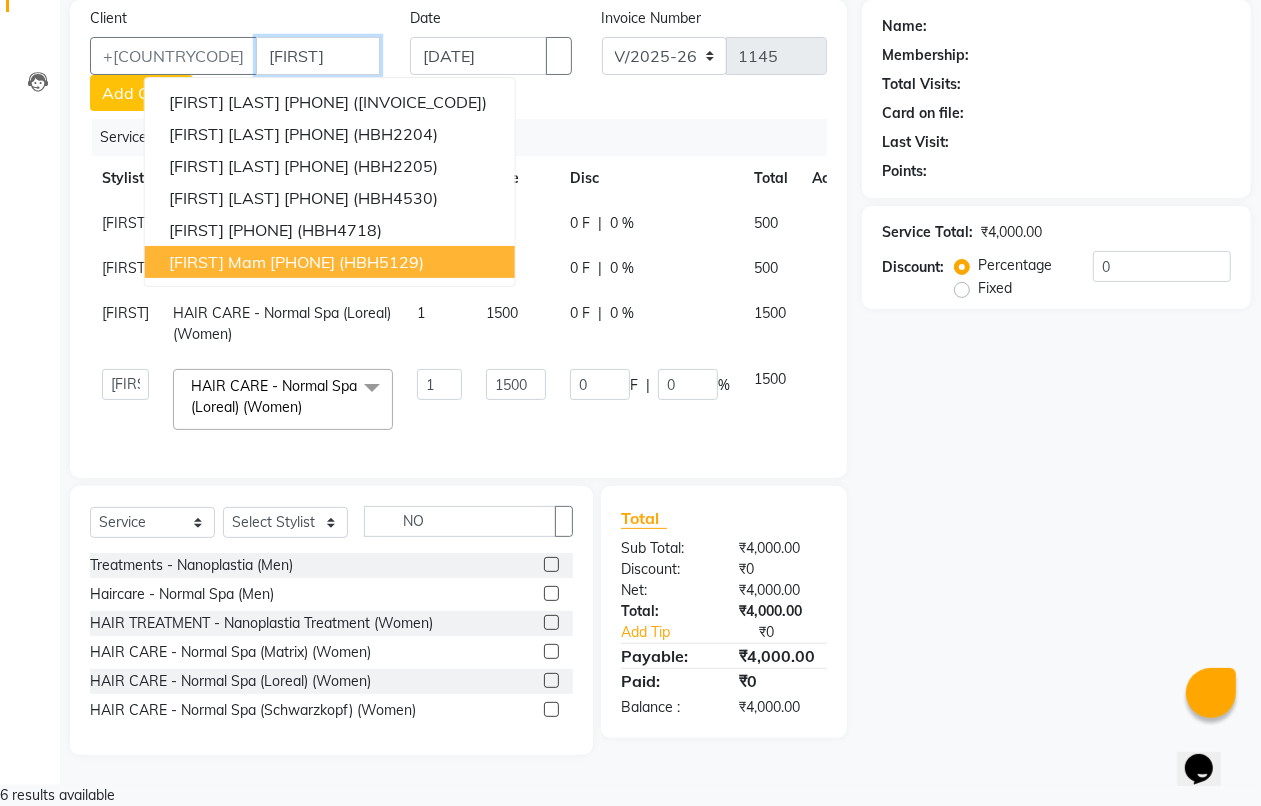 click on "[PHONE]" at bounding box center [302, 262] 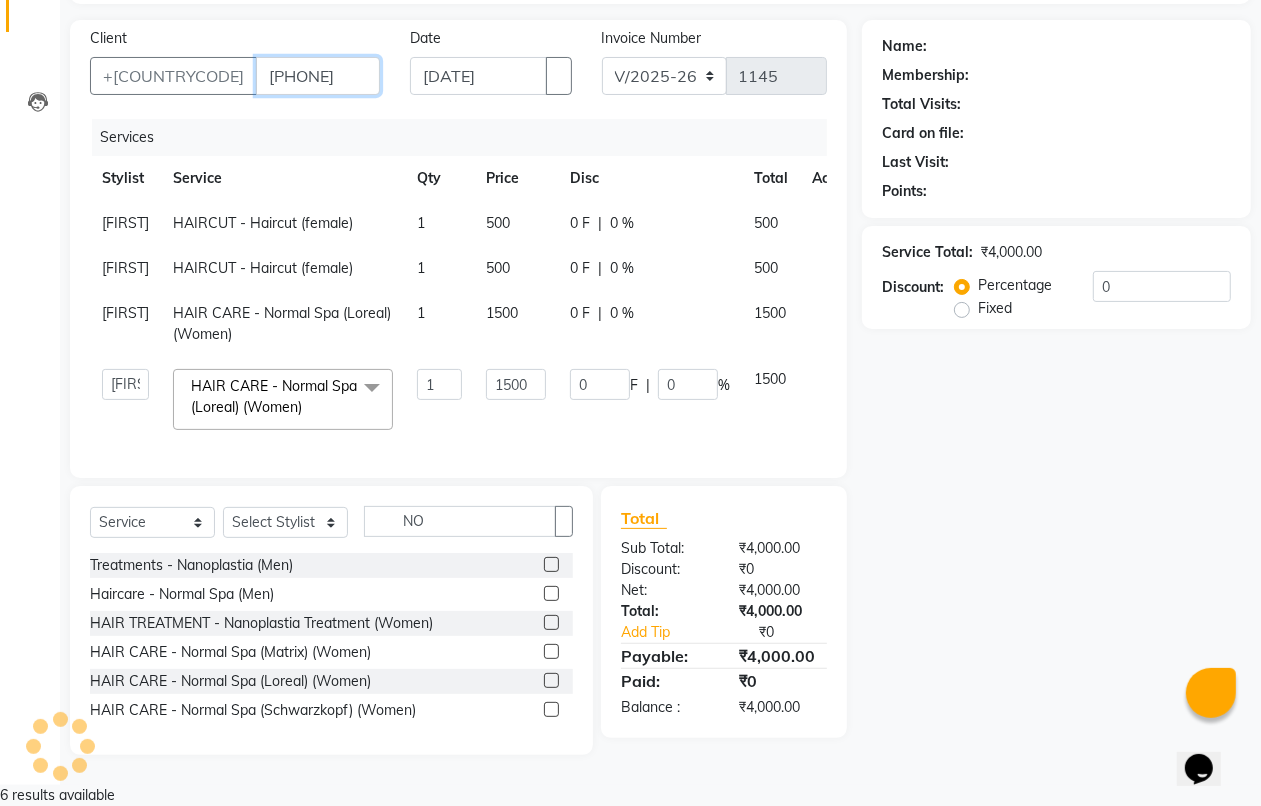 type on "[PHONE]" 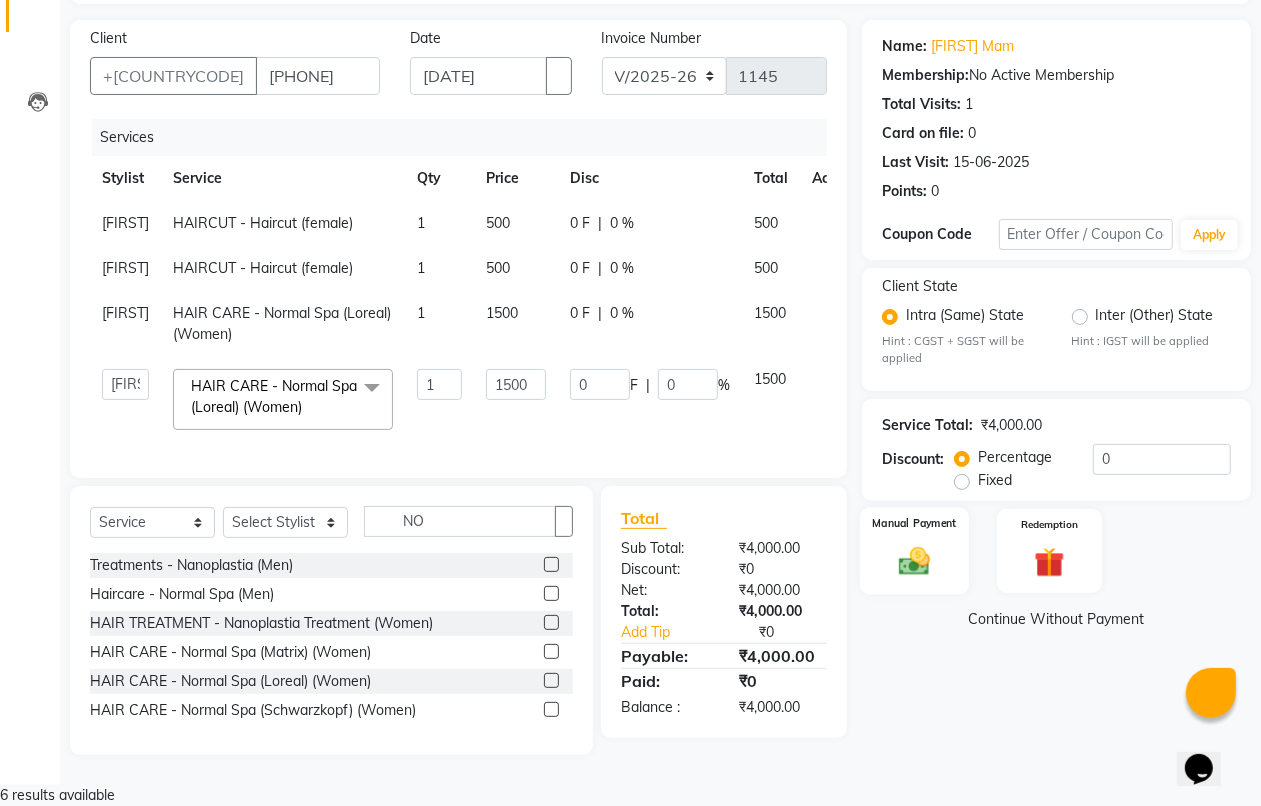 click on "Manual Payment" at bounding box center [915, 524] 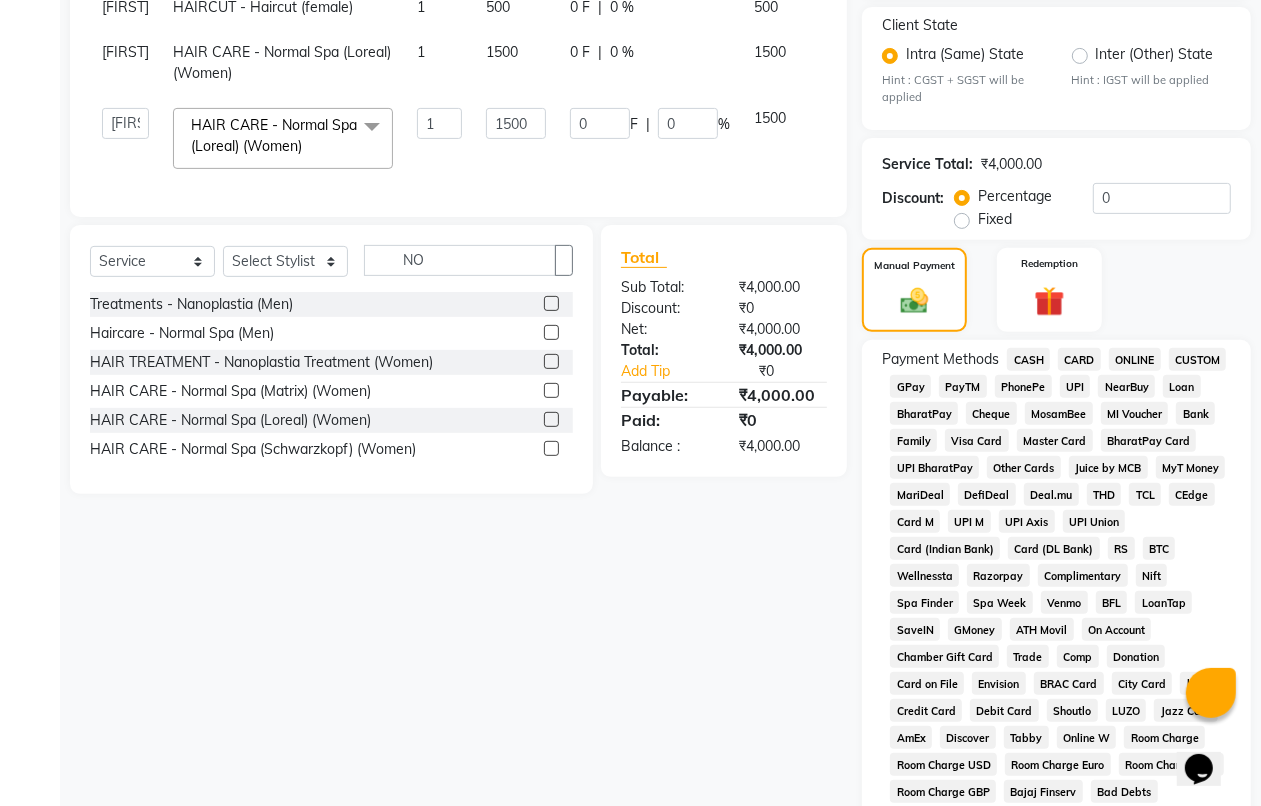 scroll, scrollTop: 418, scrollLeft: 0, axis: vertical 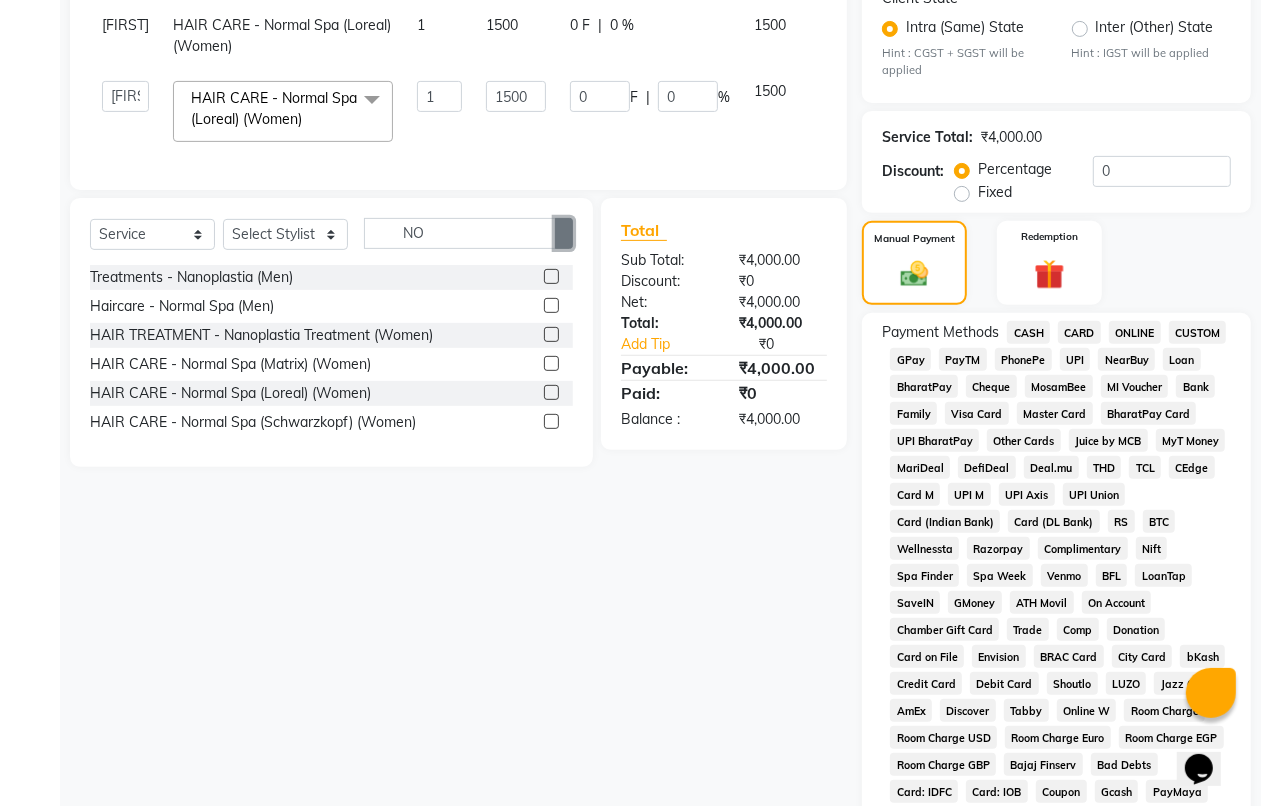 click at bounding box center [564, 233] 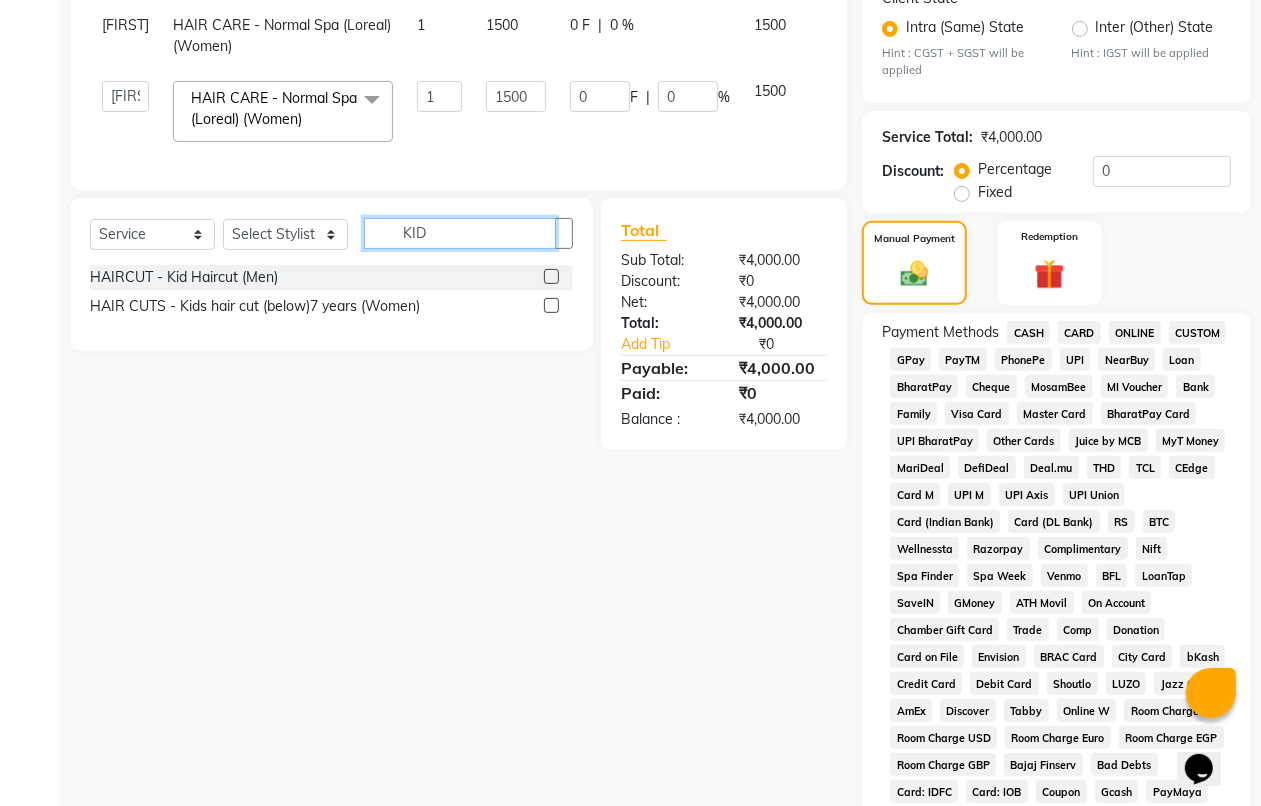 type on "KID" 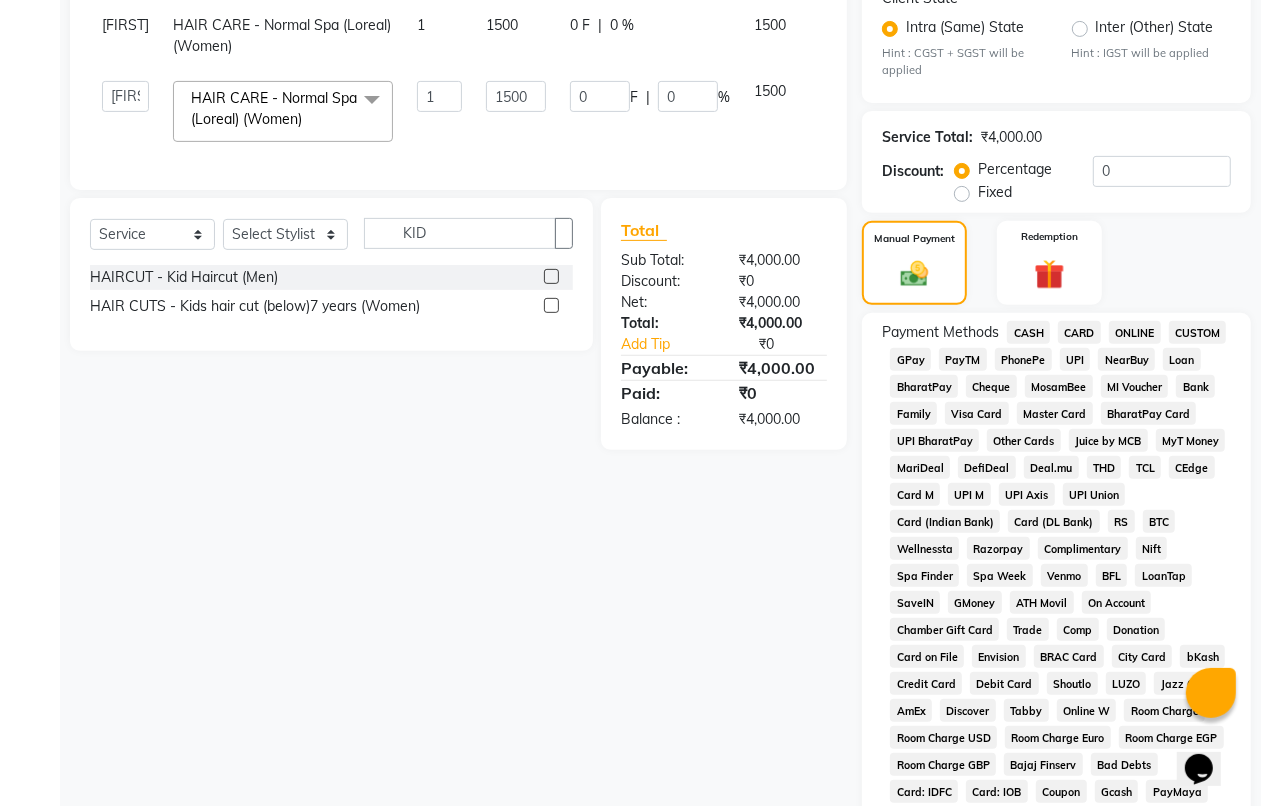 click at bounding box center [551, 276] 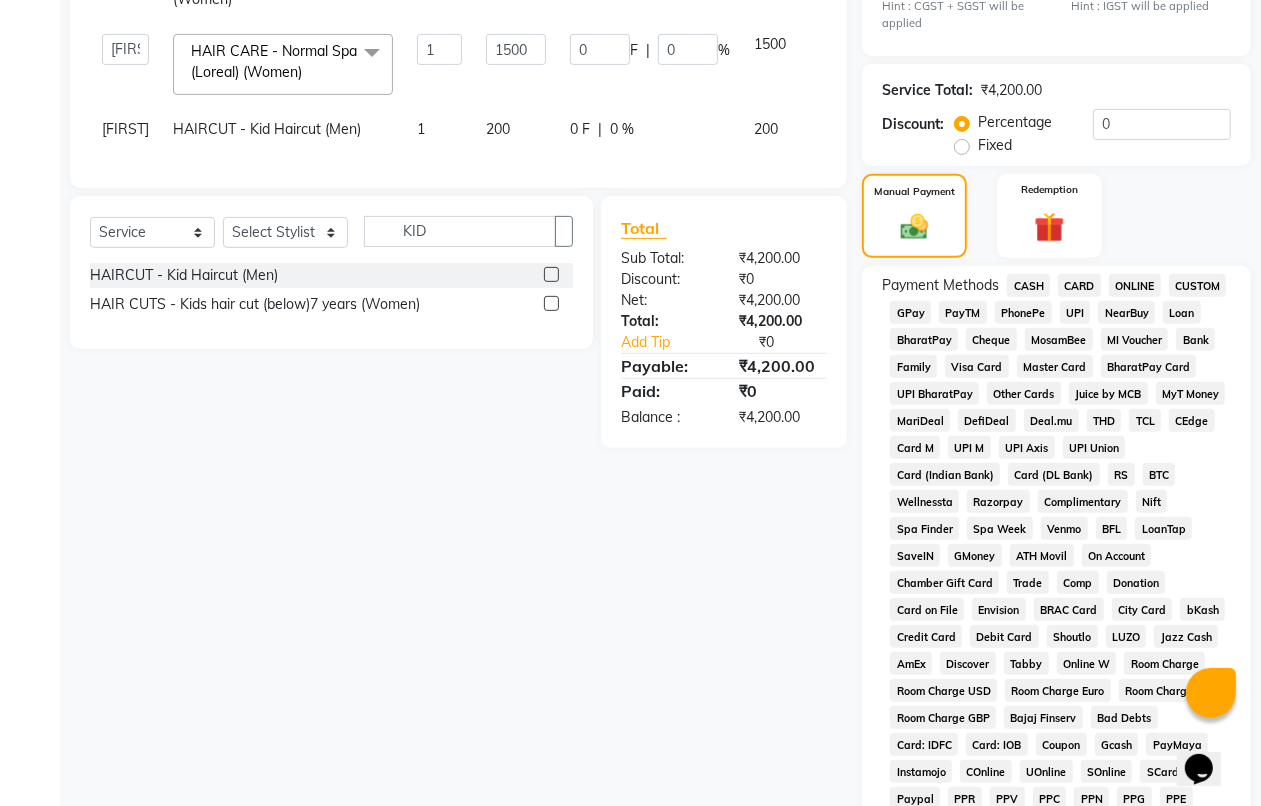 scroll, scrollTop: 543, scrollLeft: 0, axis: vertical 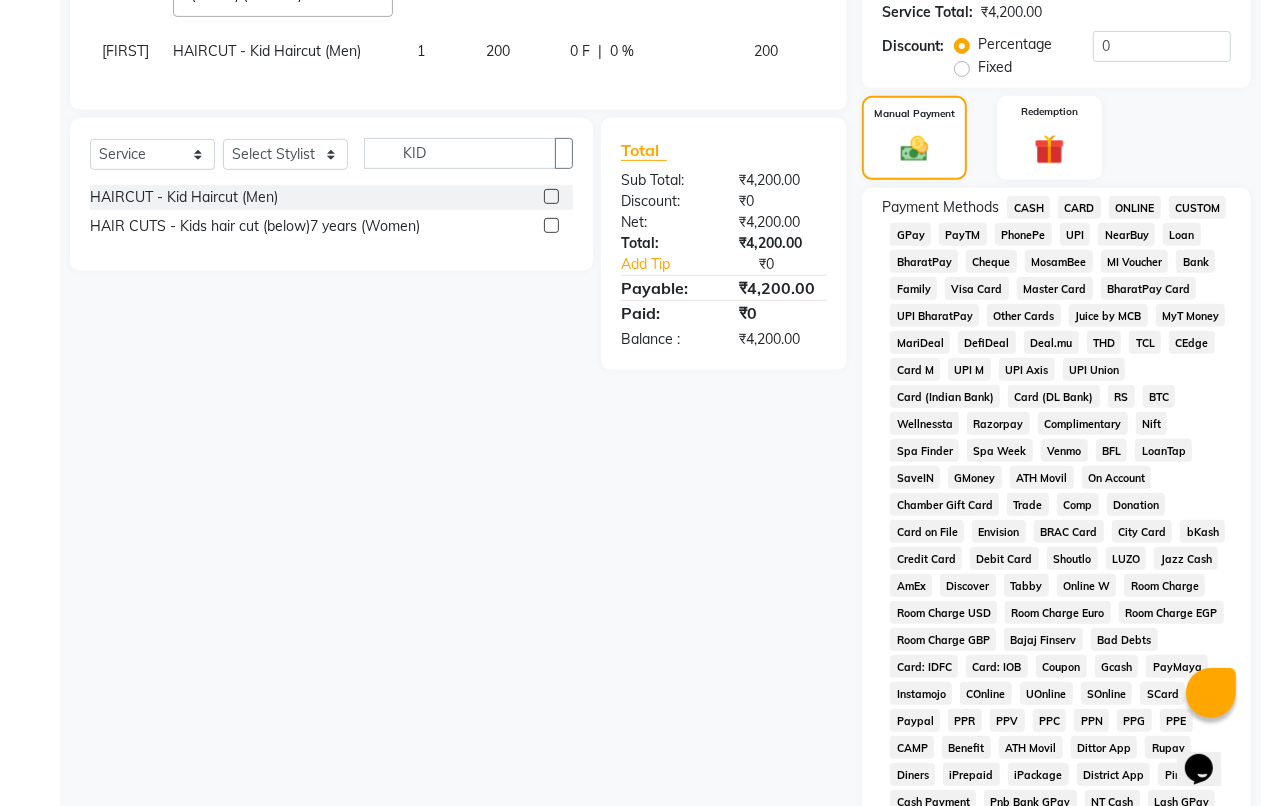 click on "CASH" at bounding box center [1028, 207] 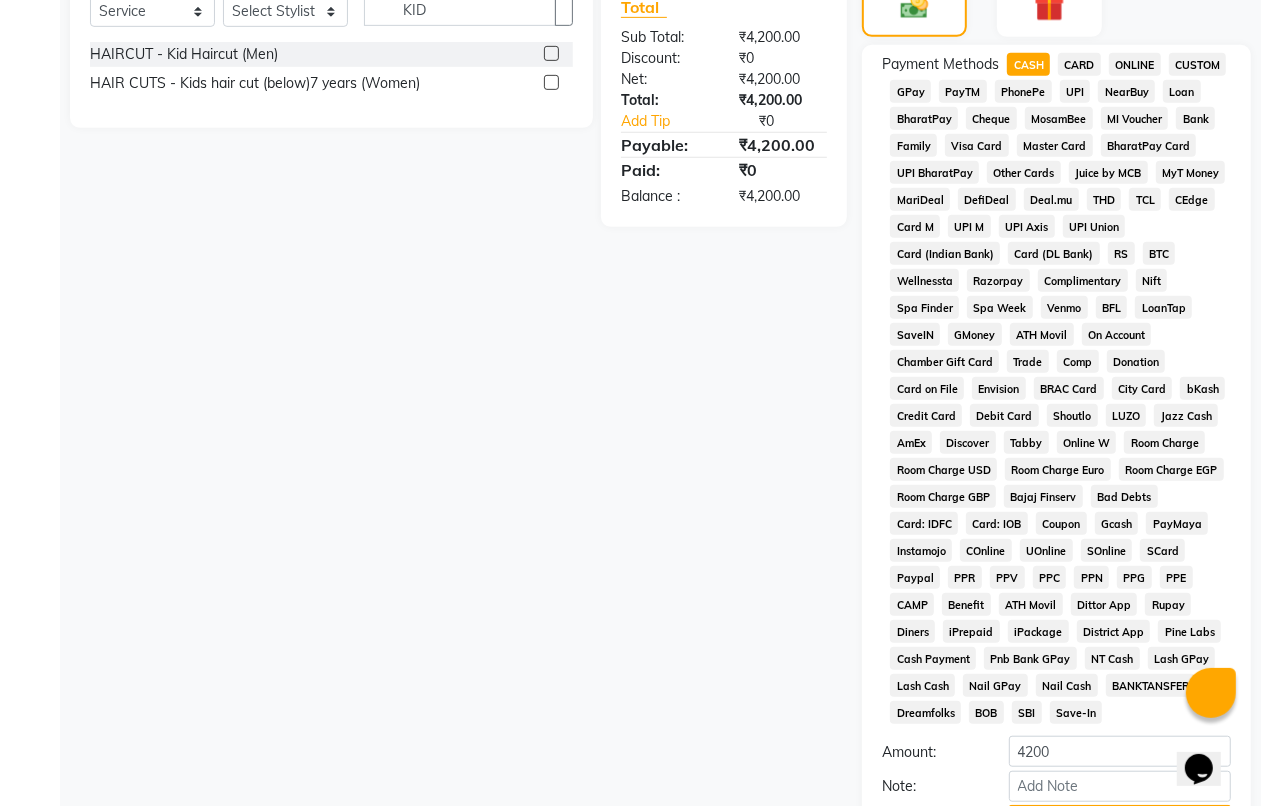 scroll, scrollTop: 876, scrollLeft: 0, axis: vertical 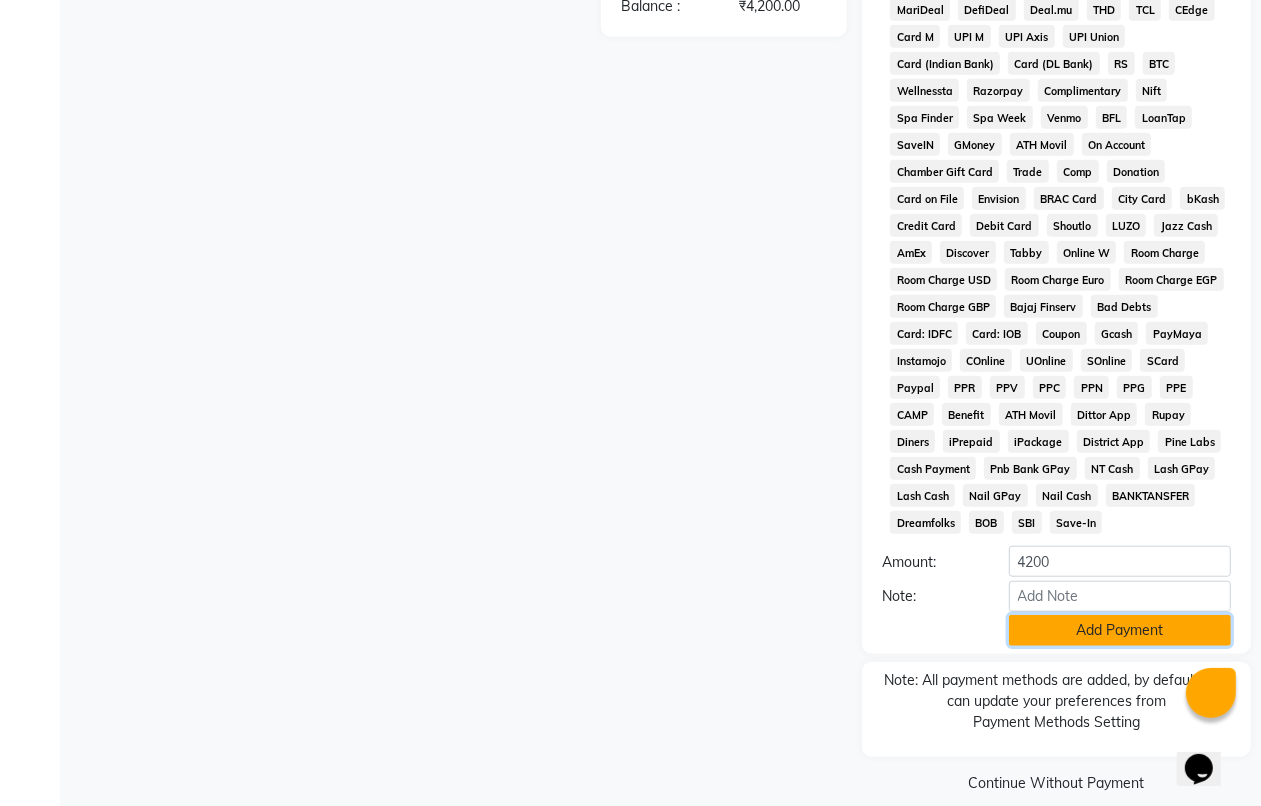 click on "Add Payment" at bounding box center [1120, 630] 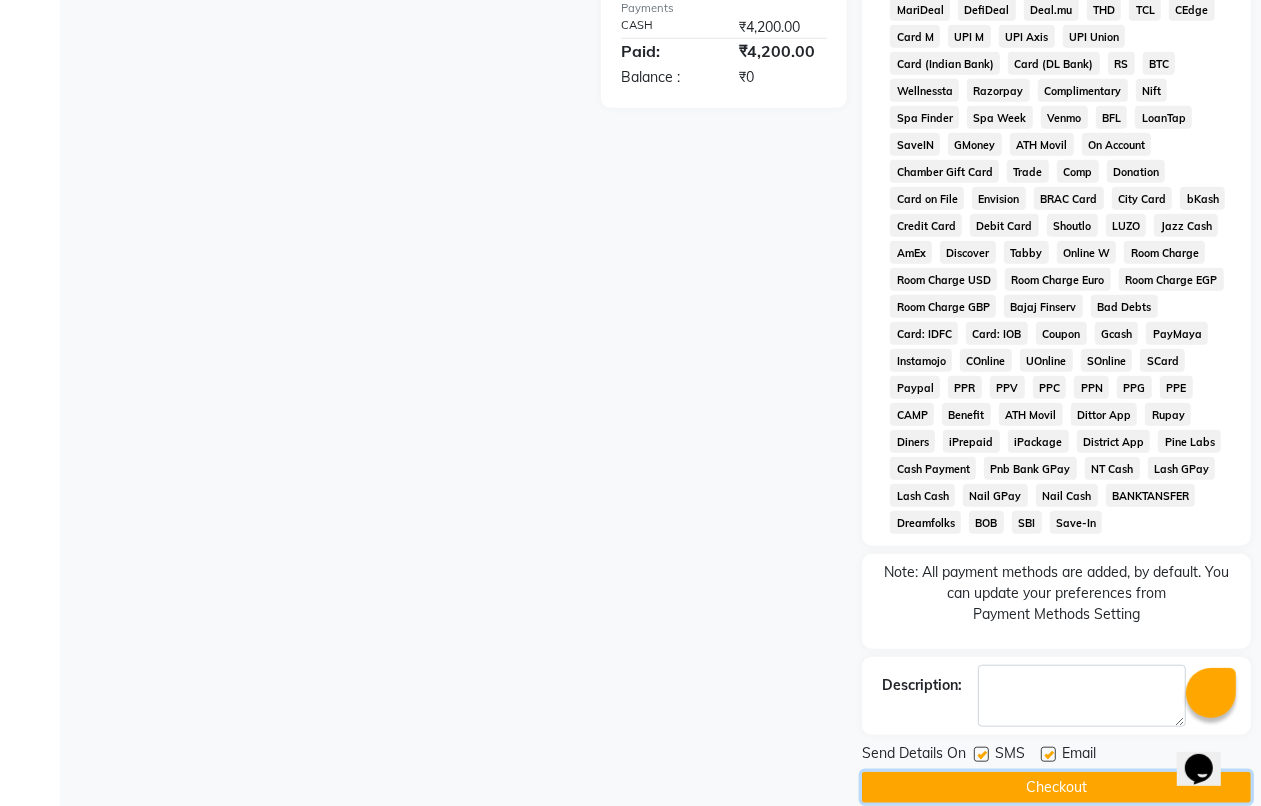 click on "Checkout" at bounding box center (1056, 787) 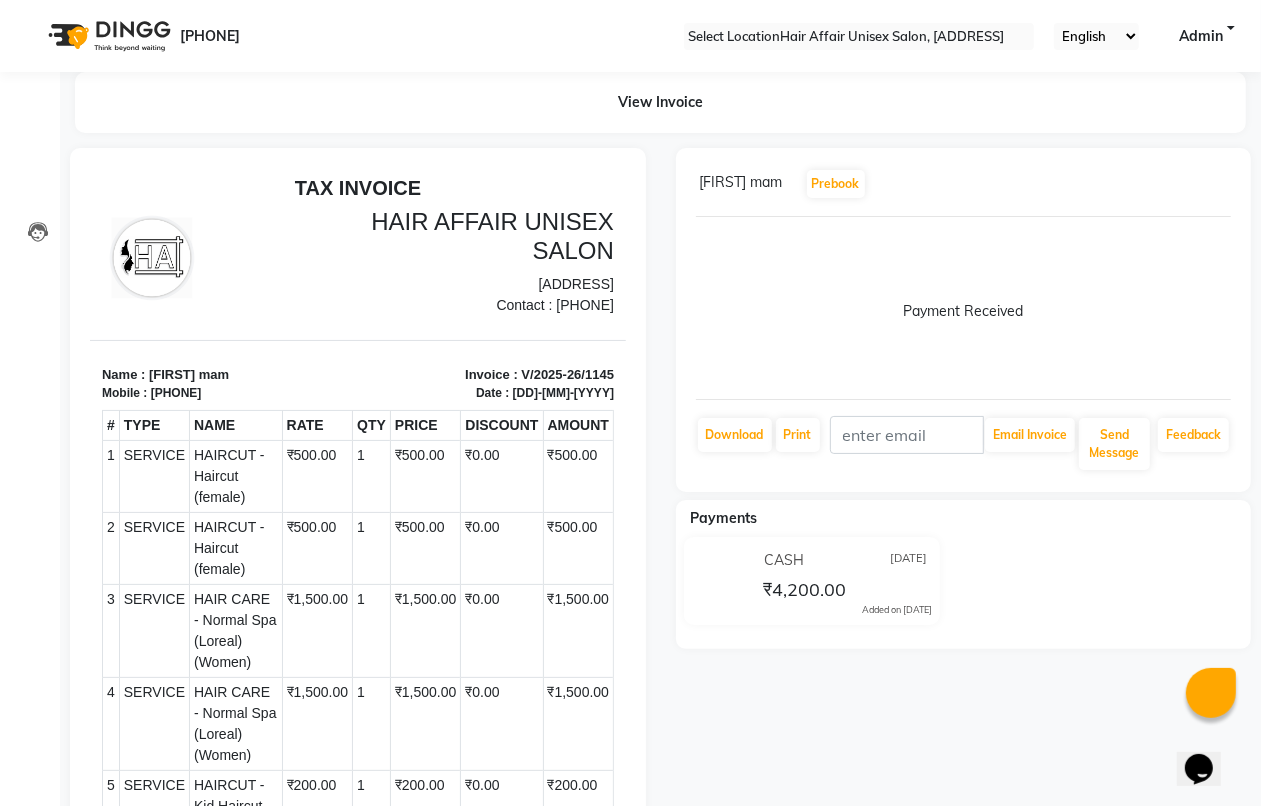 scroll, scrollTop: 0, scrollLeft: 0, axis: both 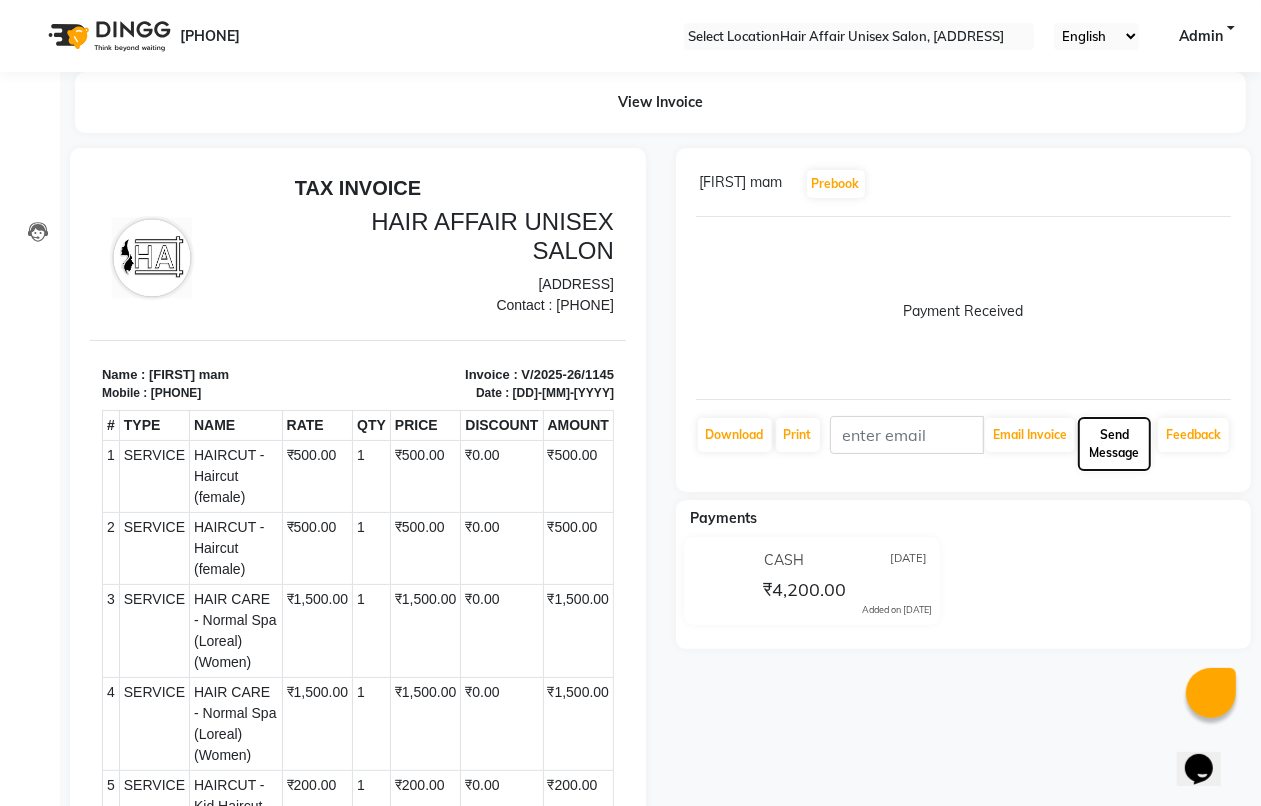 click on "Send Message" at bounding box center (1030, 435) 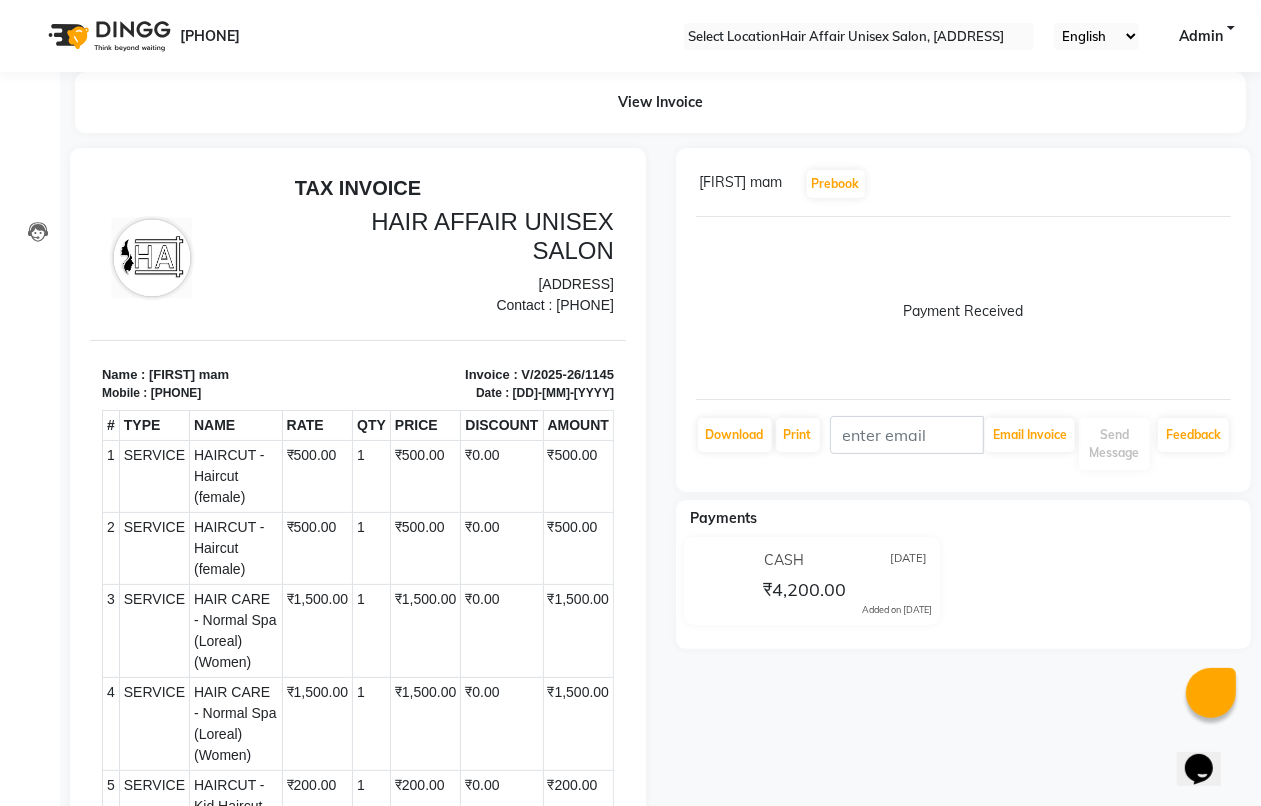 scroll, scrollTop: 33, scrollLeft: 0, axis: vertical 